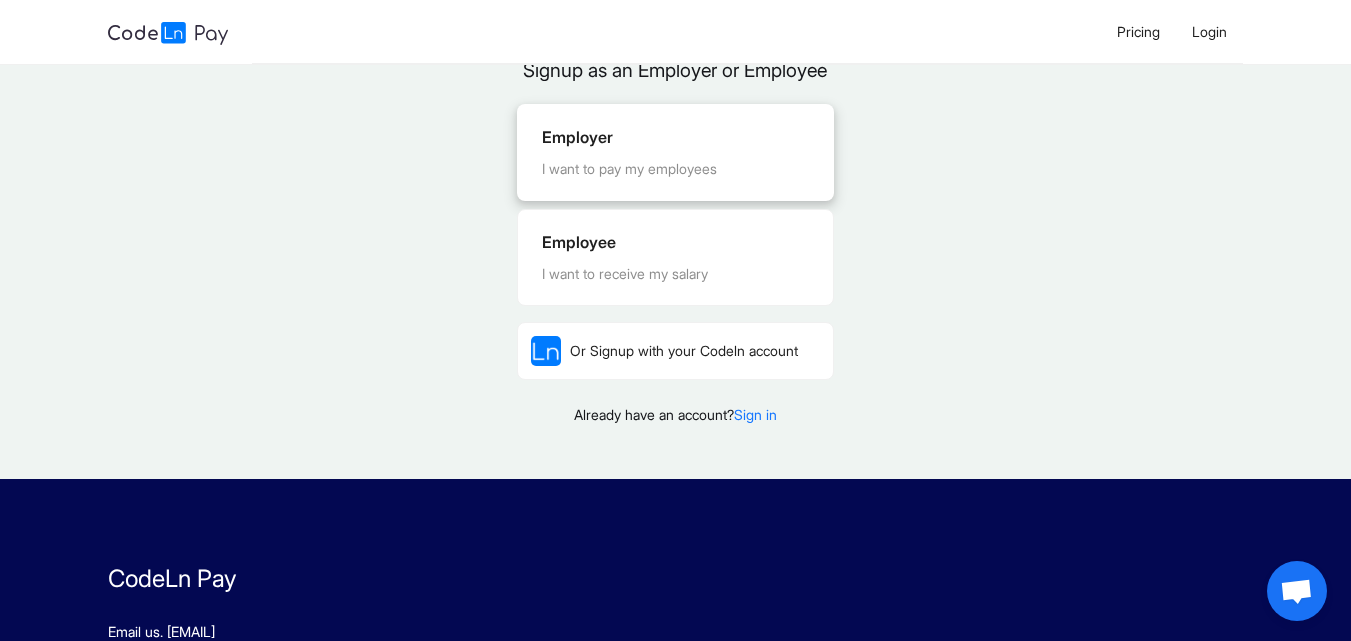 scroll, scrollTop: 100, scrollLeft: 0, axis: vertical 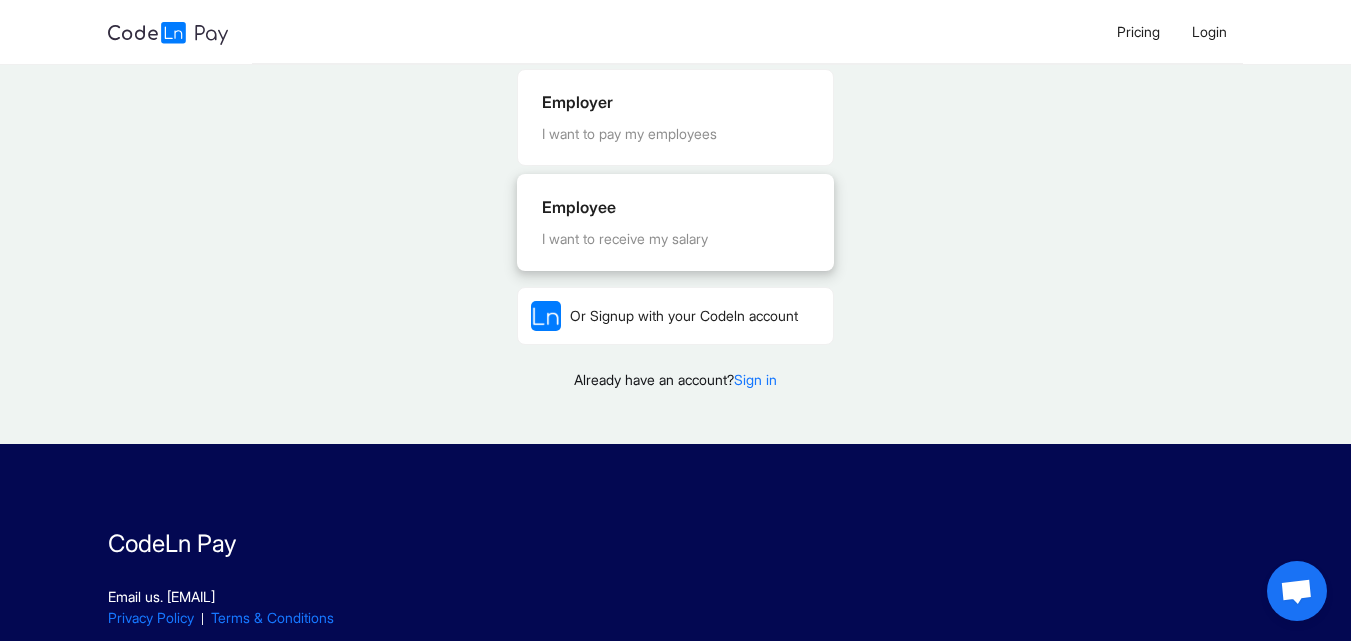 click on "Employee I want to receive my salary" at bounding box center [675, 222] 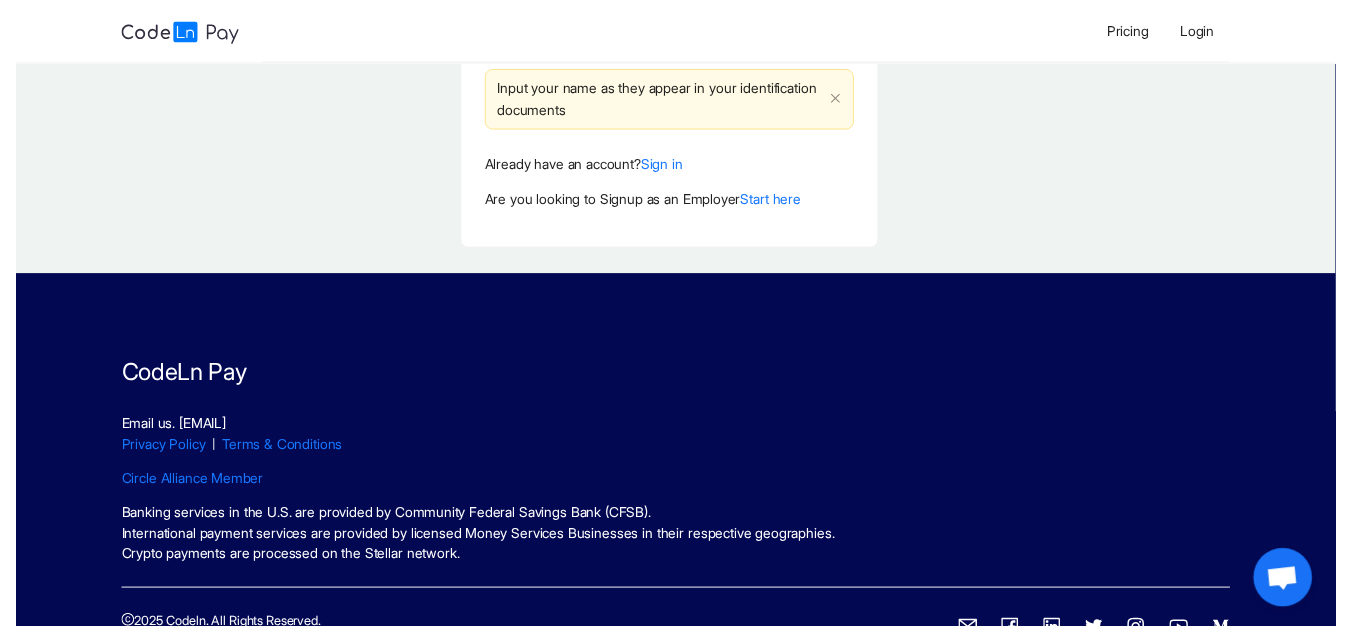 scroll, scrollTop: 0, scrollLeft: 0, axis: both 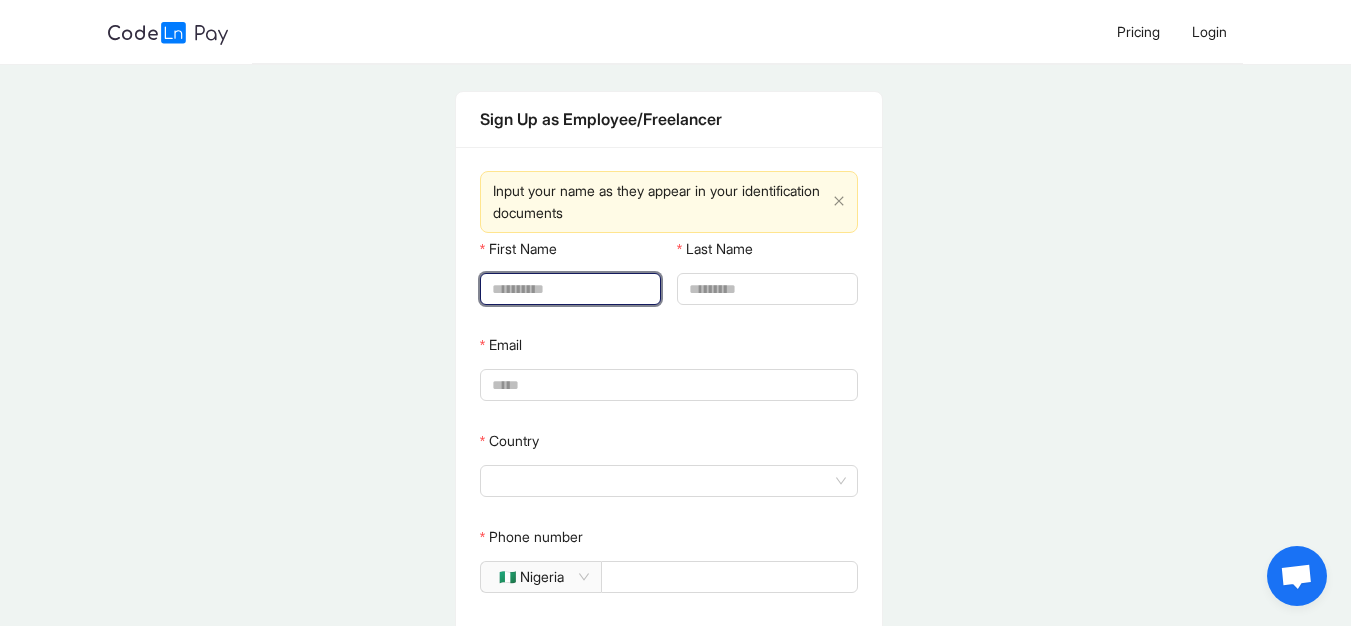 click on "First Name" at bounding box center [568, 289] 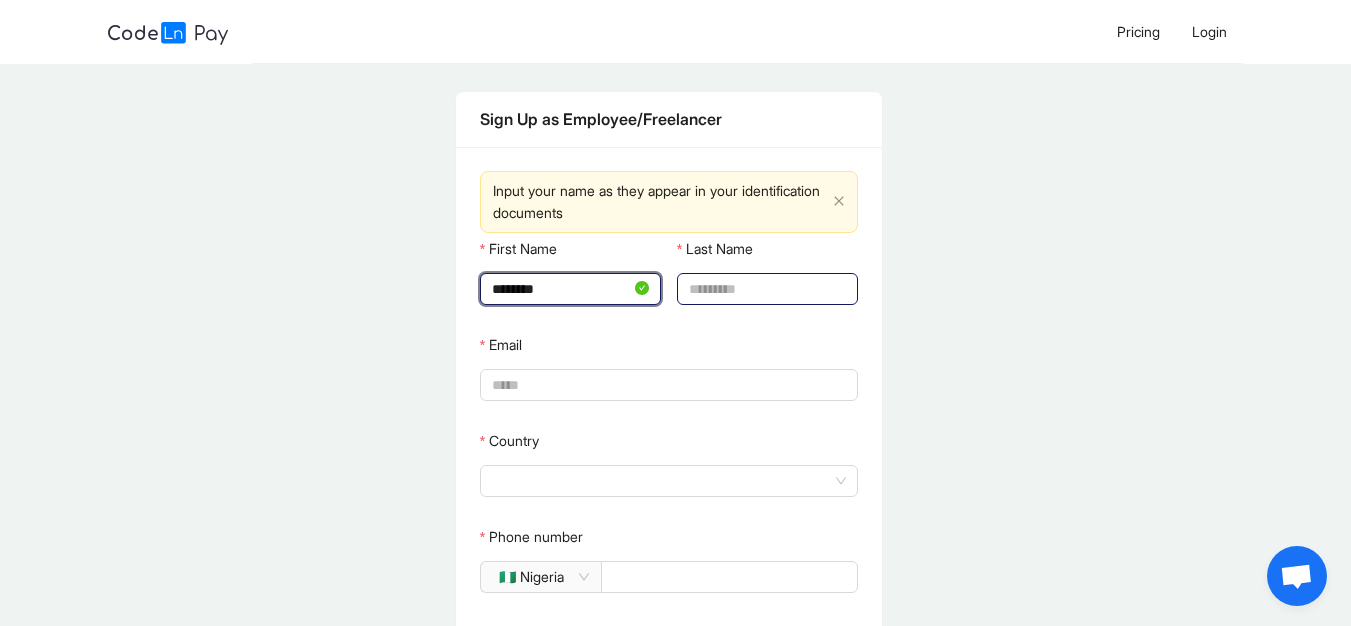 type on "********" 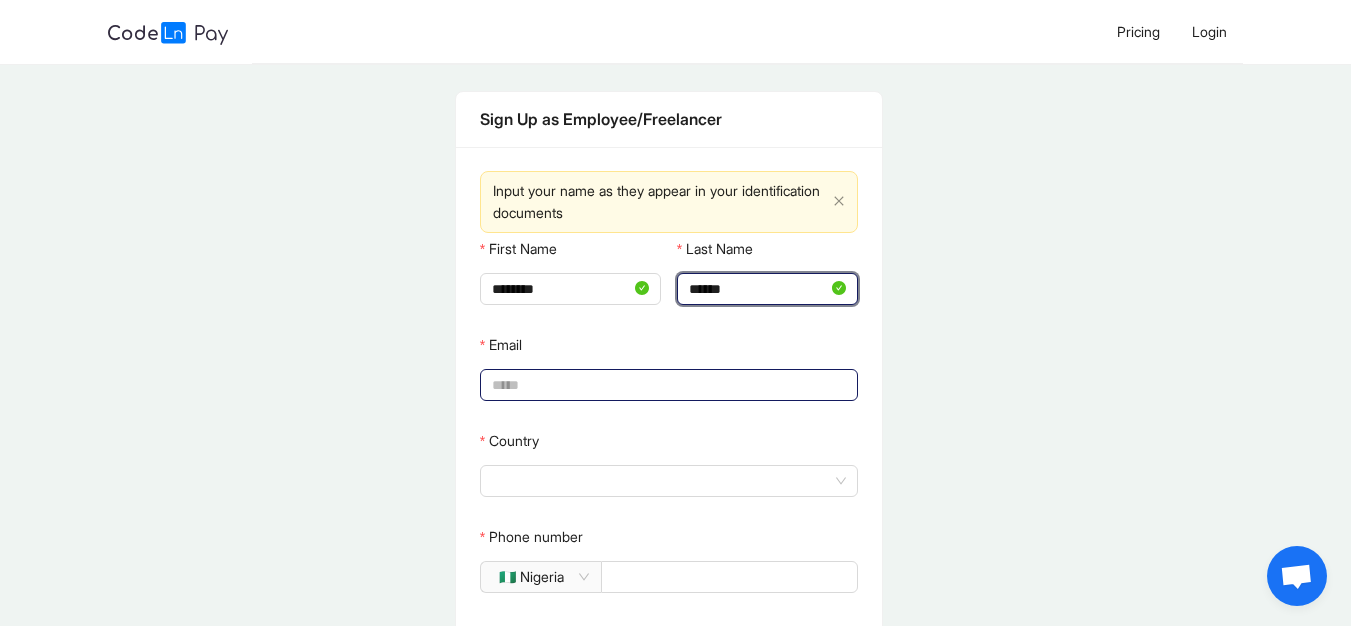 type on "******" 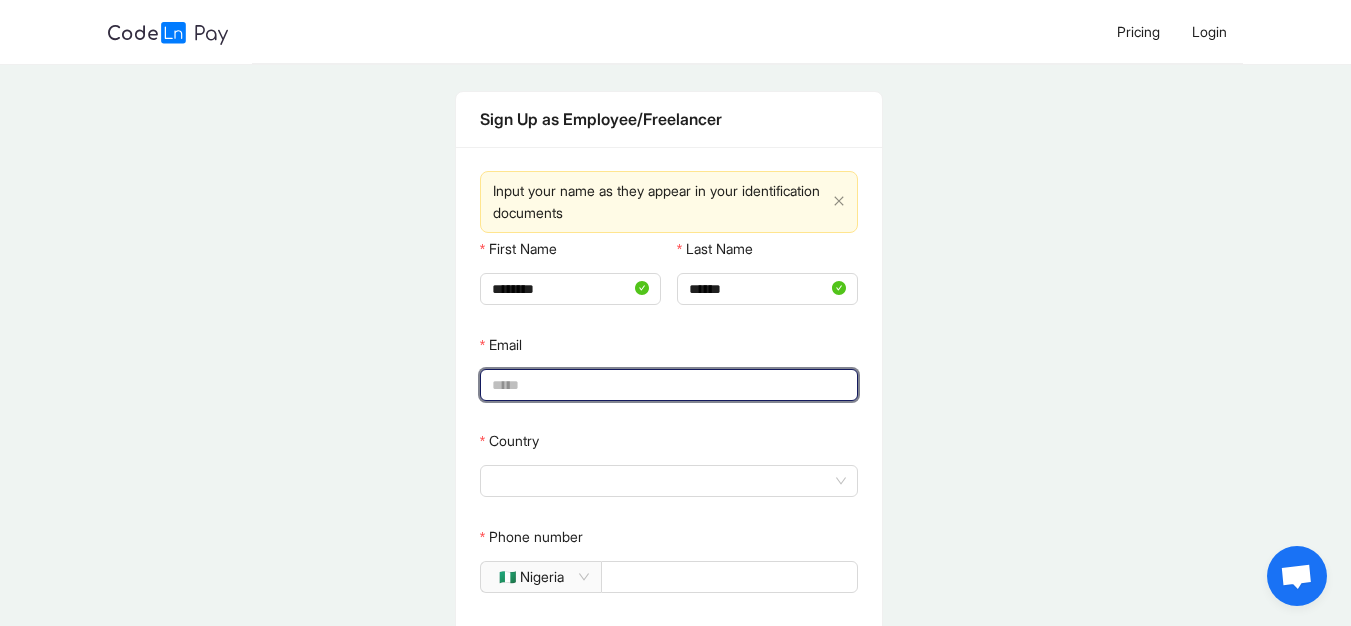 click on "Email" at bounding box center [667, 385] 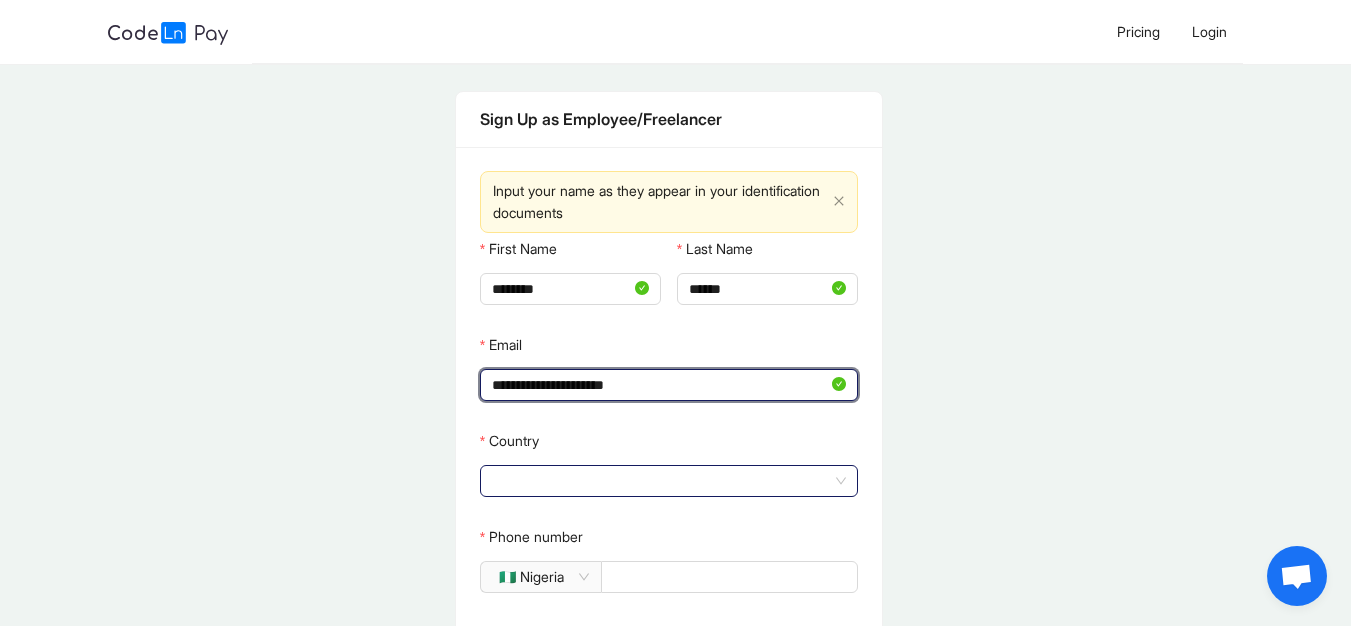 click 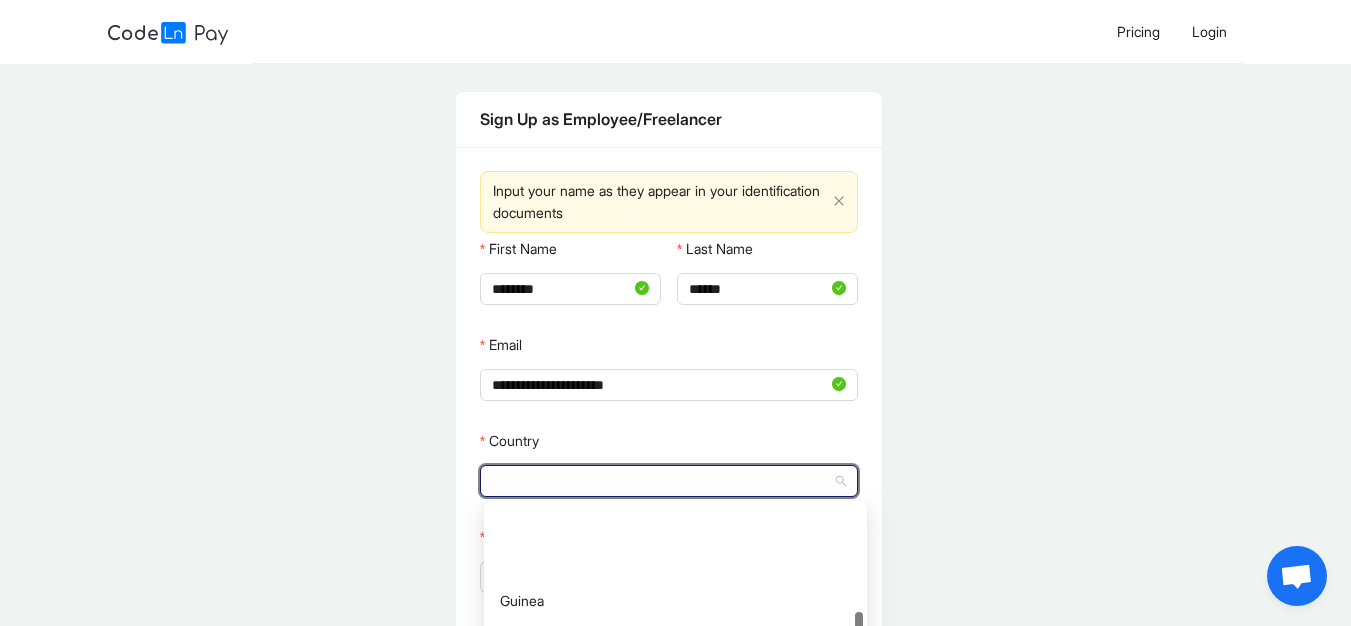 scroll, scrollTop: 2900, scrollLeft: 0, axis: vertical 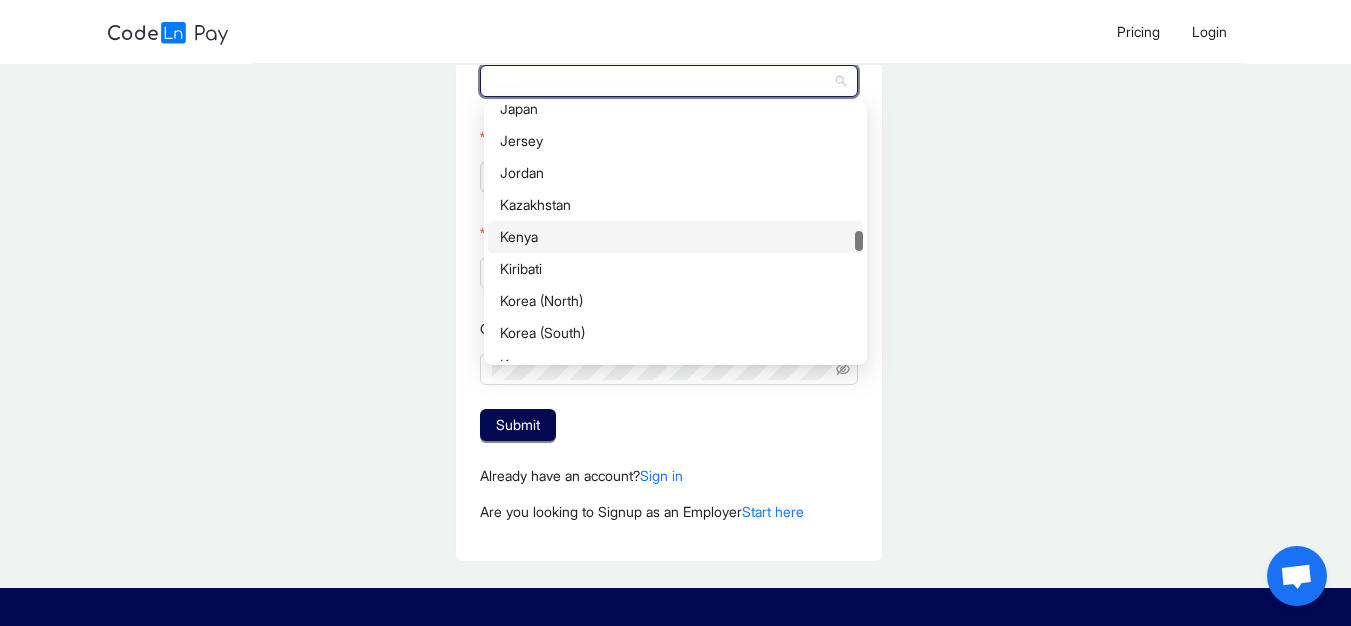 click on "Kenya" at bounding box center (675, 237) 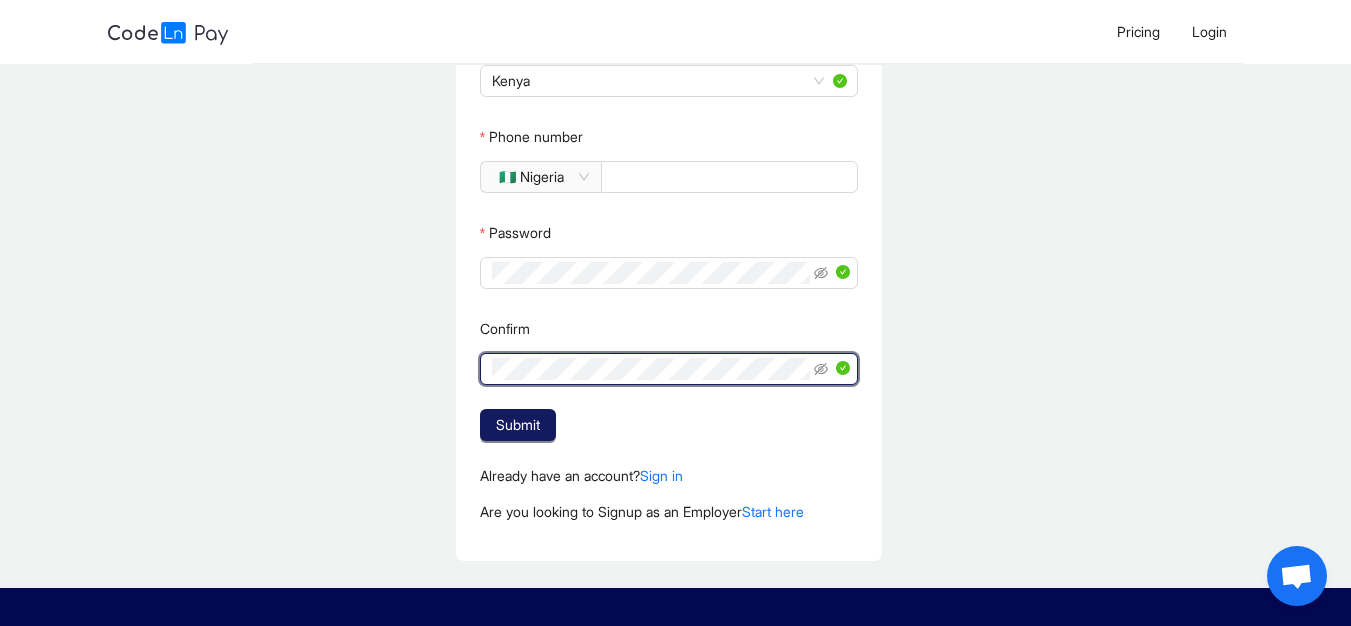 click on "Submit" 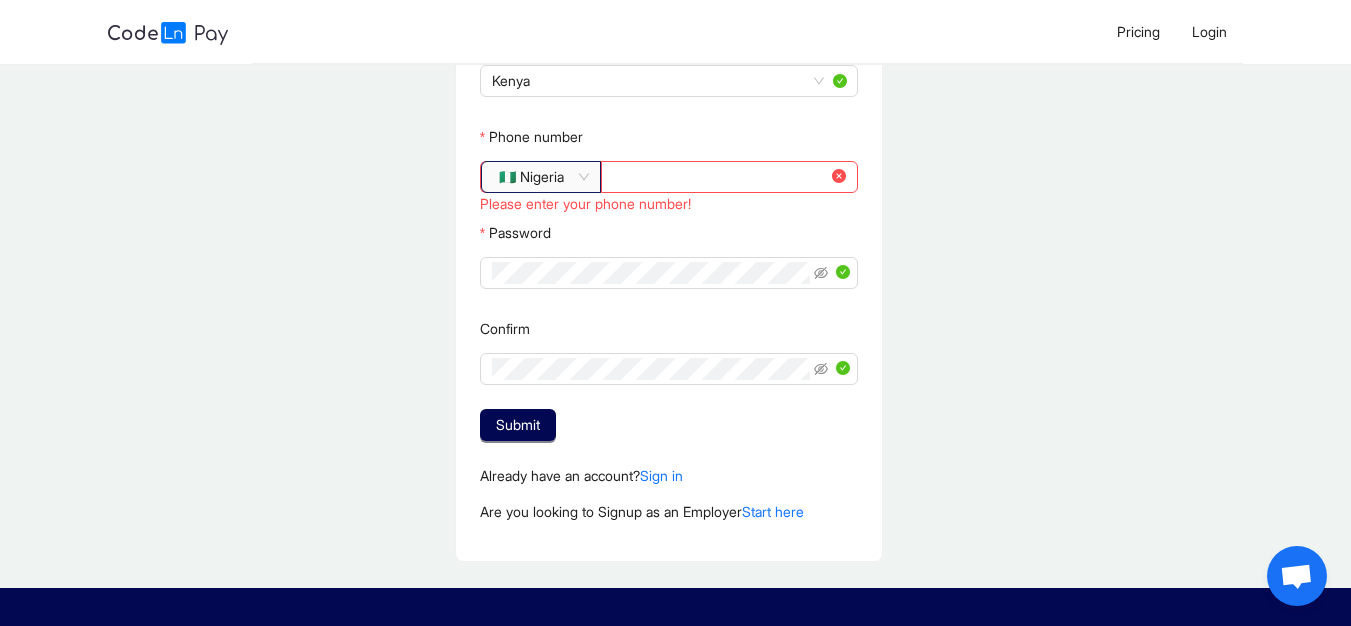 click on "🇳🇬 Nigeria" 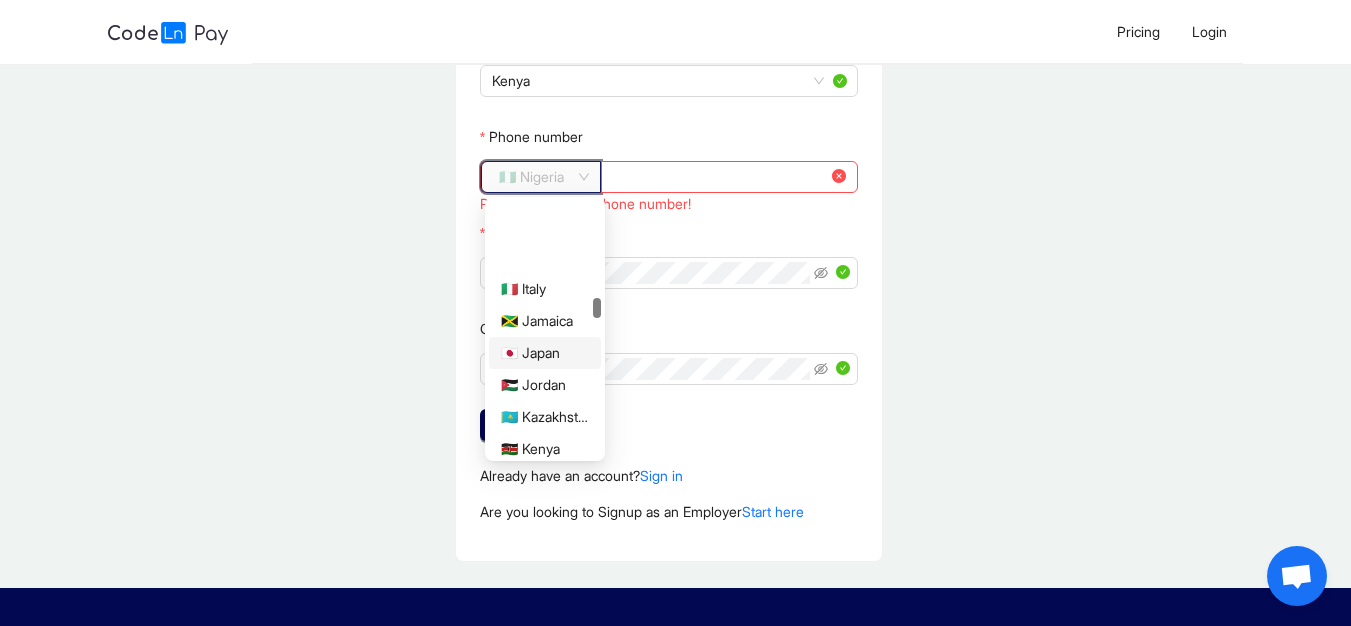 scroll, scrollTop: 2708, scrollLeft: 0, axis: vertical 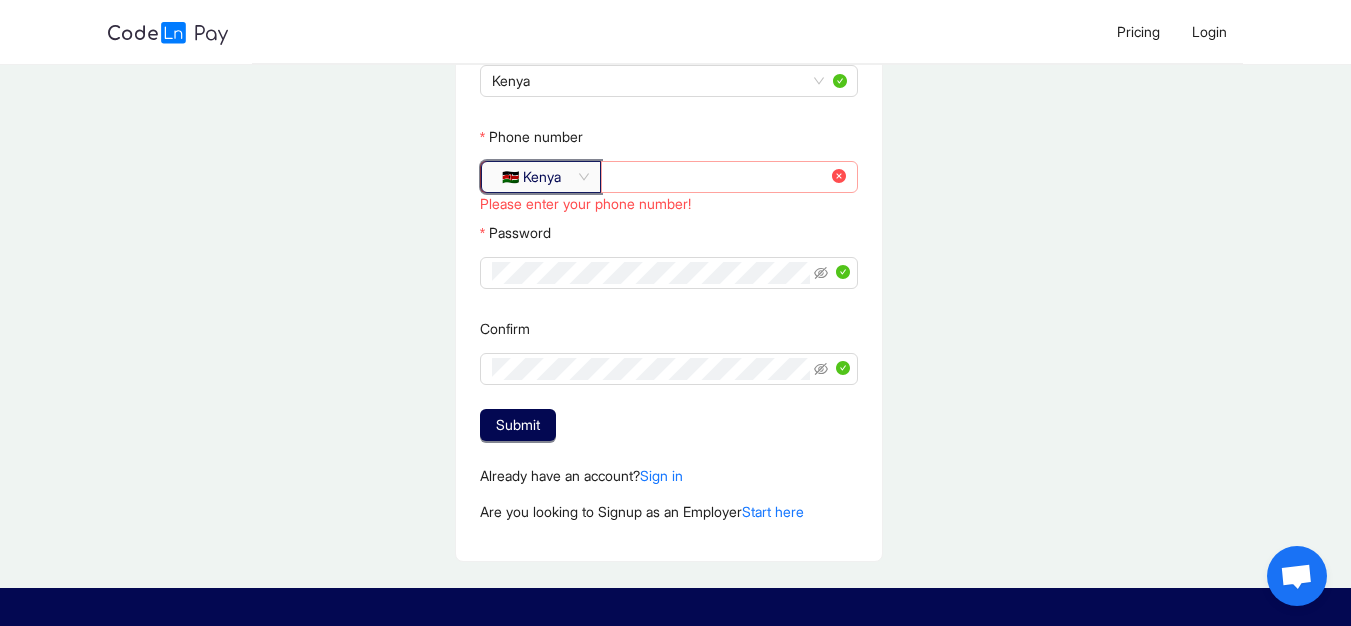 click on "Phone number" at bounding box center (720, 177) 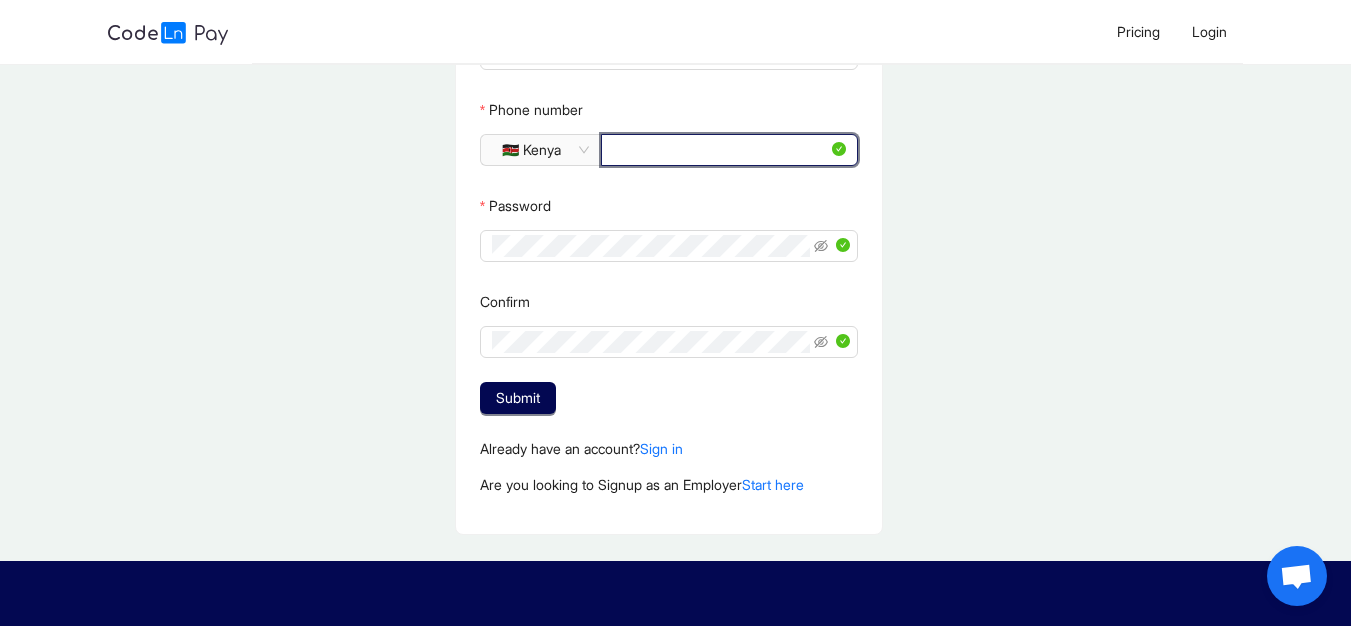 scroll, scrollTop: 400, scrollLeft: 0, axis: vertical 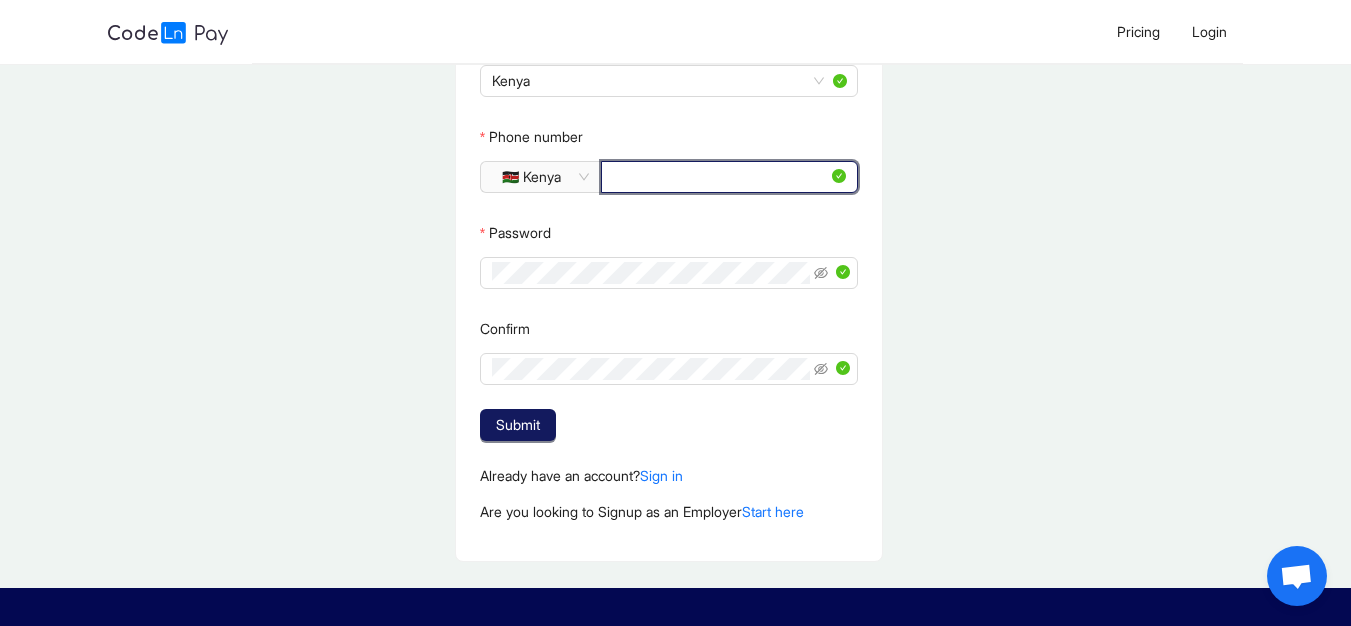 type on "**********" 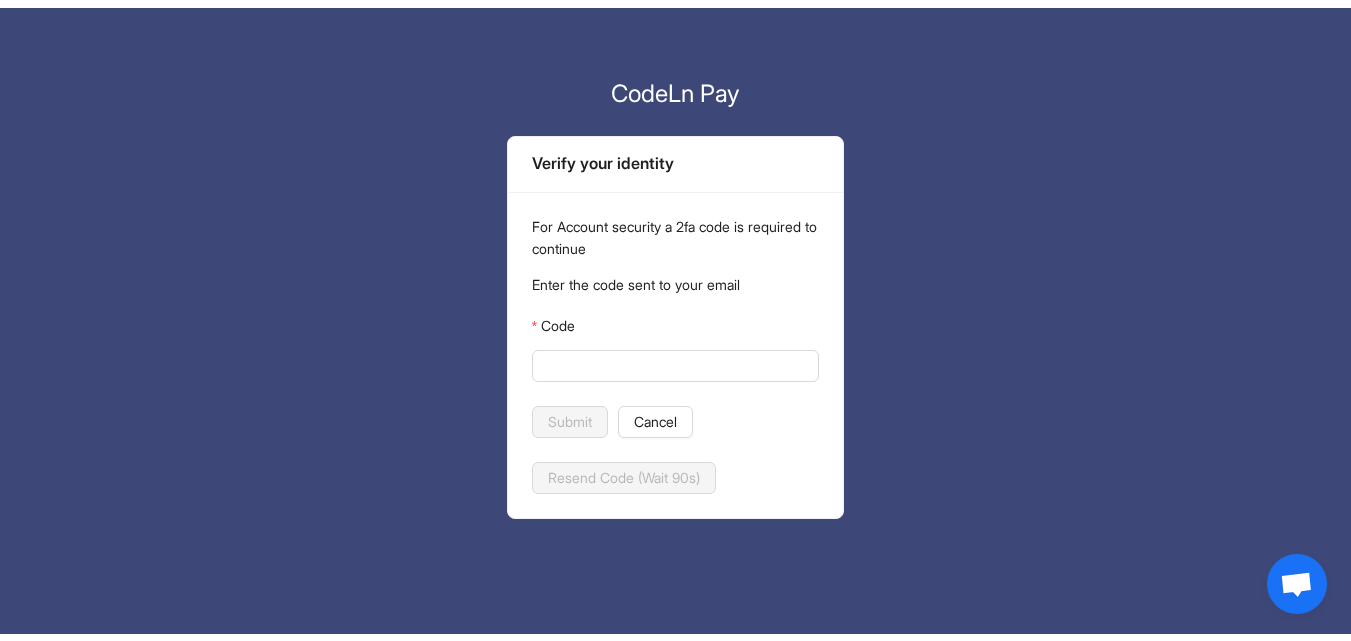 scroll, scrollTop: 0, scrollLeft: 0, axis: both 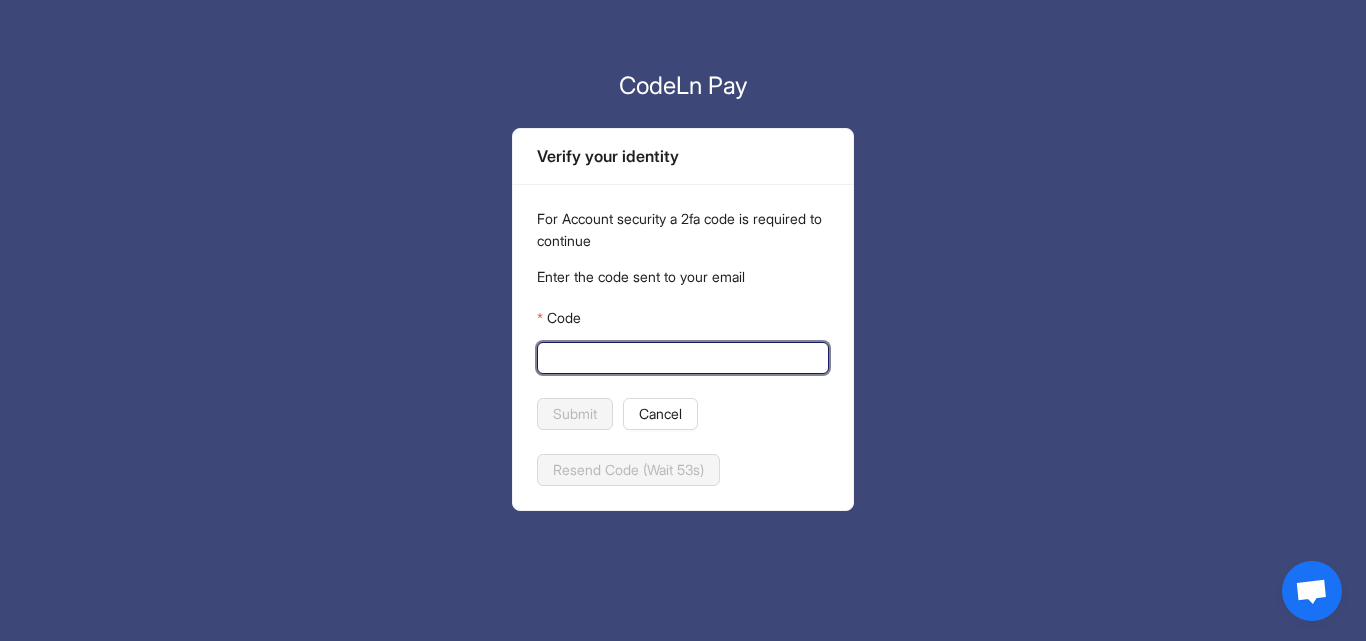 click on "Code" at bounding box center (681, 358) 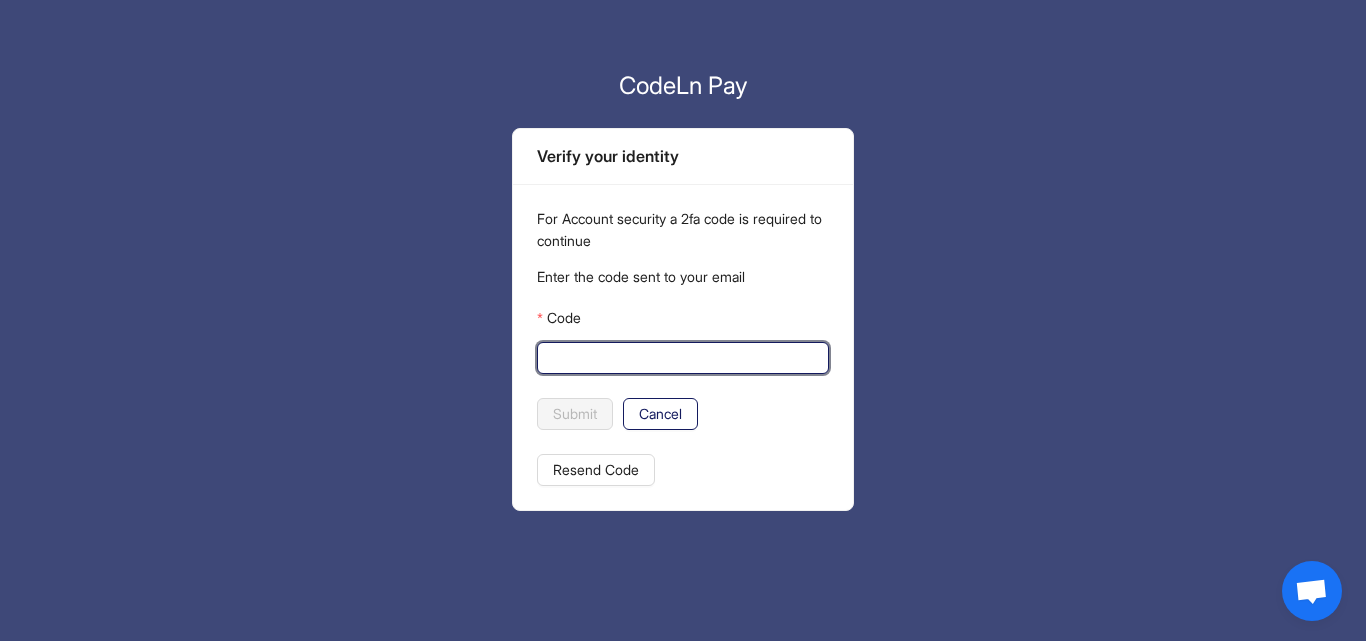 click on "Cancel" 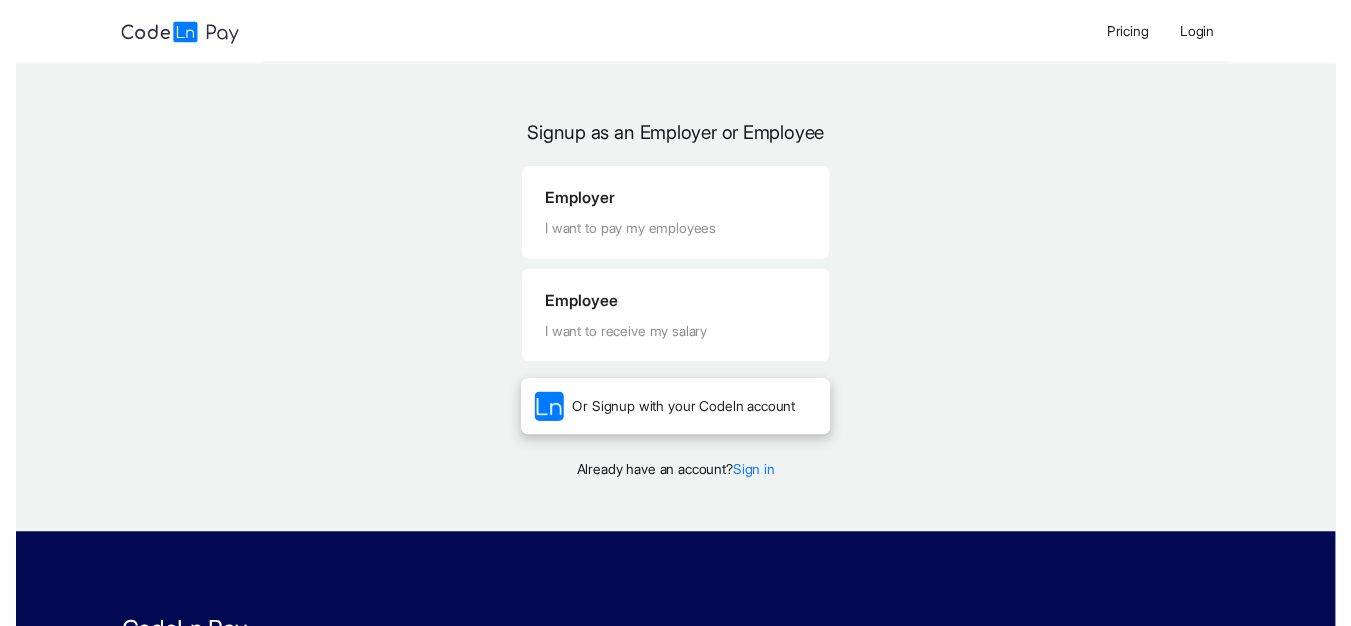 scroll, scrollTop: 0, scrollLeft: 0, axis: both 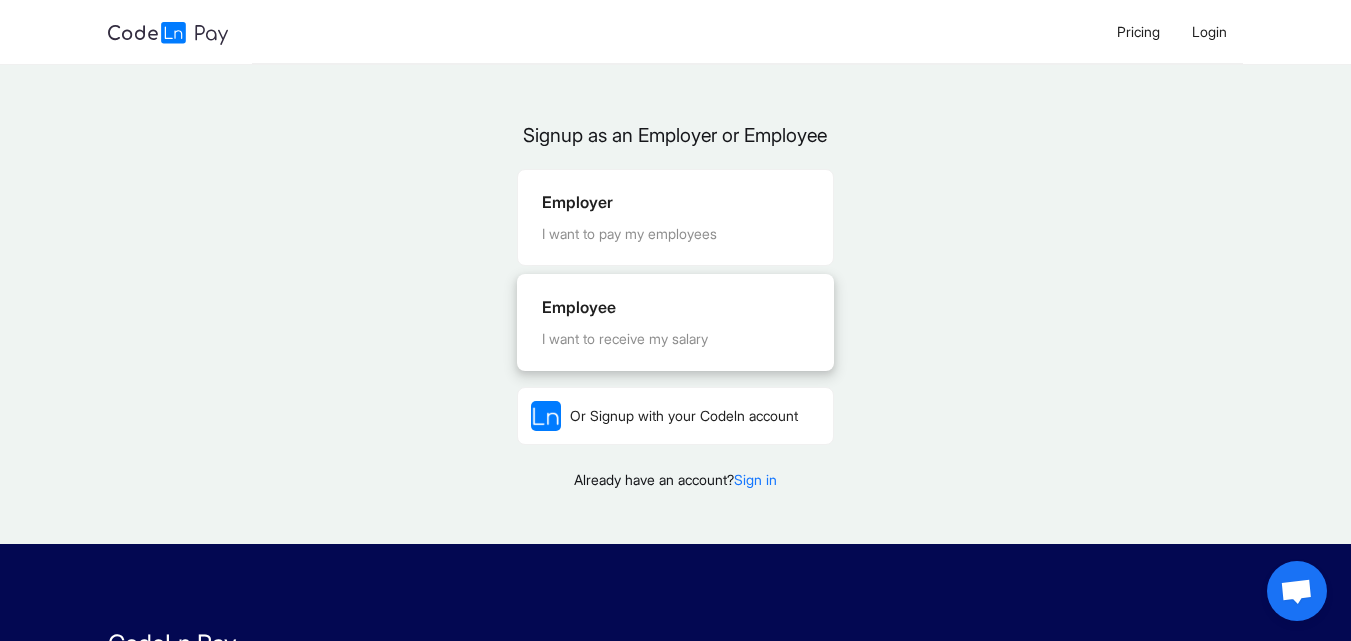 click on "Employee" at bounding box center [675, 307] 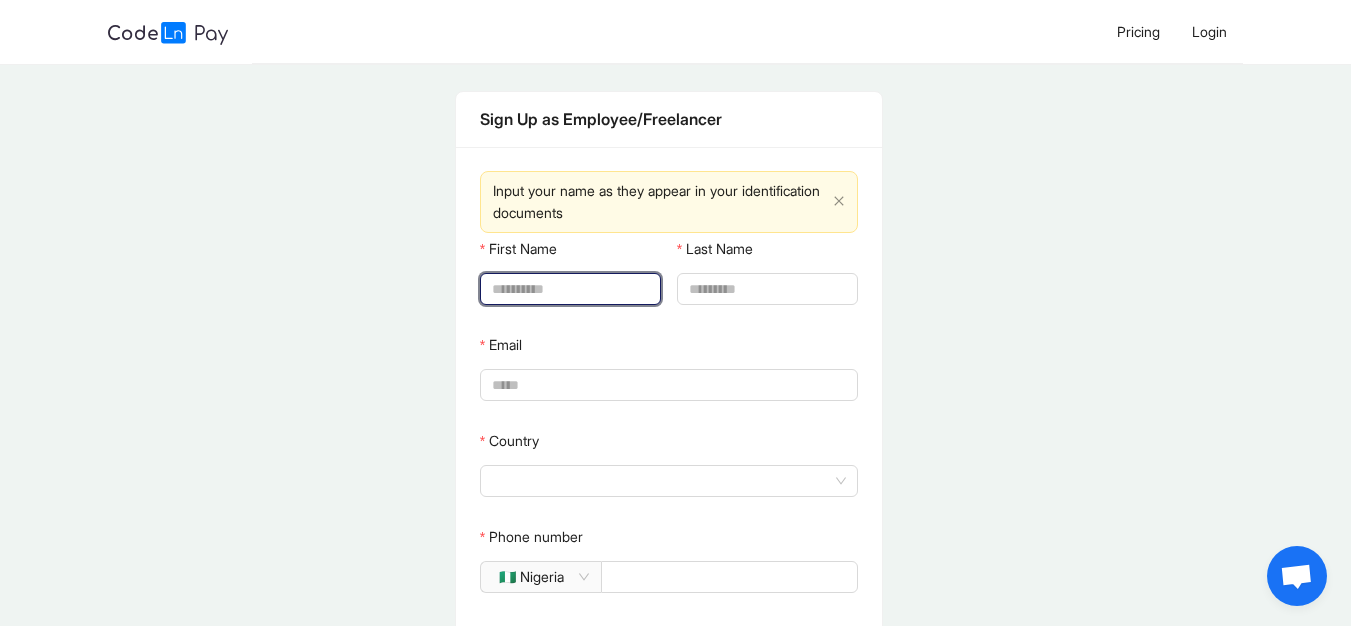 click on "First Name" at bounding box center [568, 289] 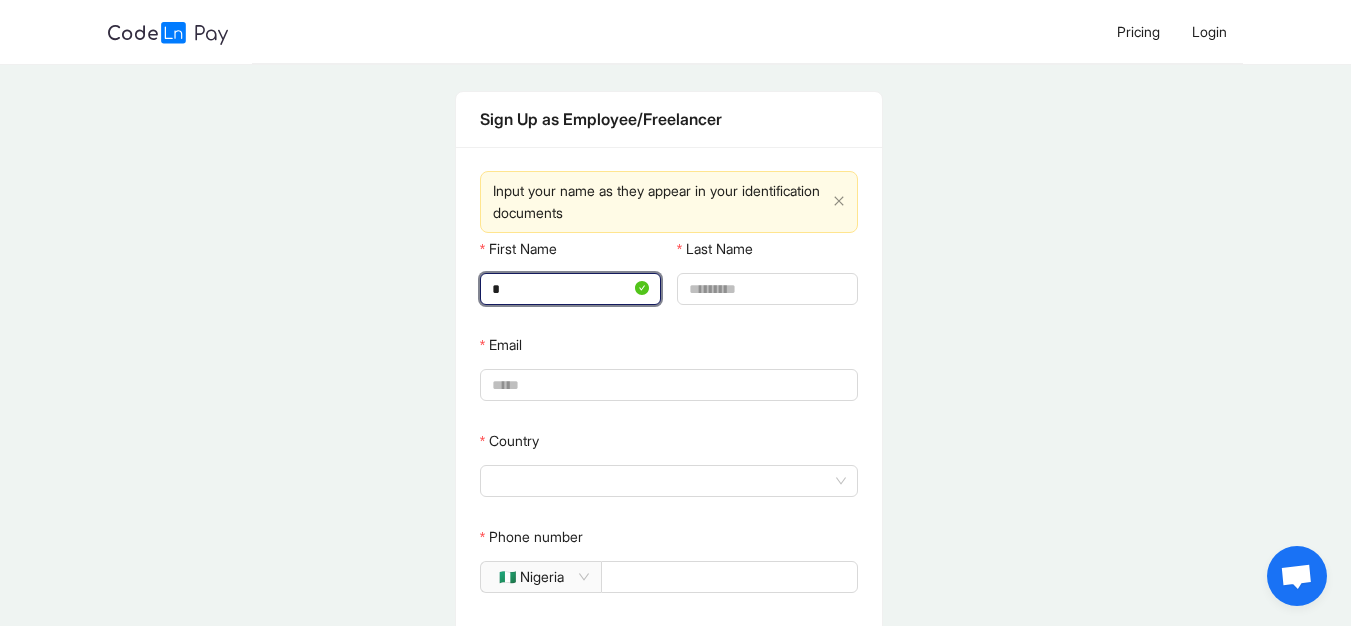 type on "********" 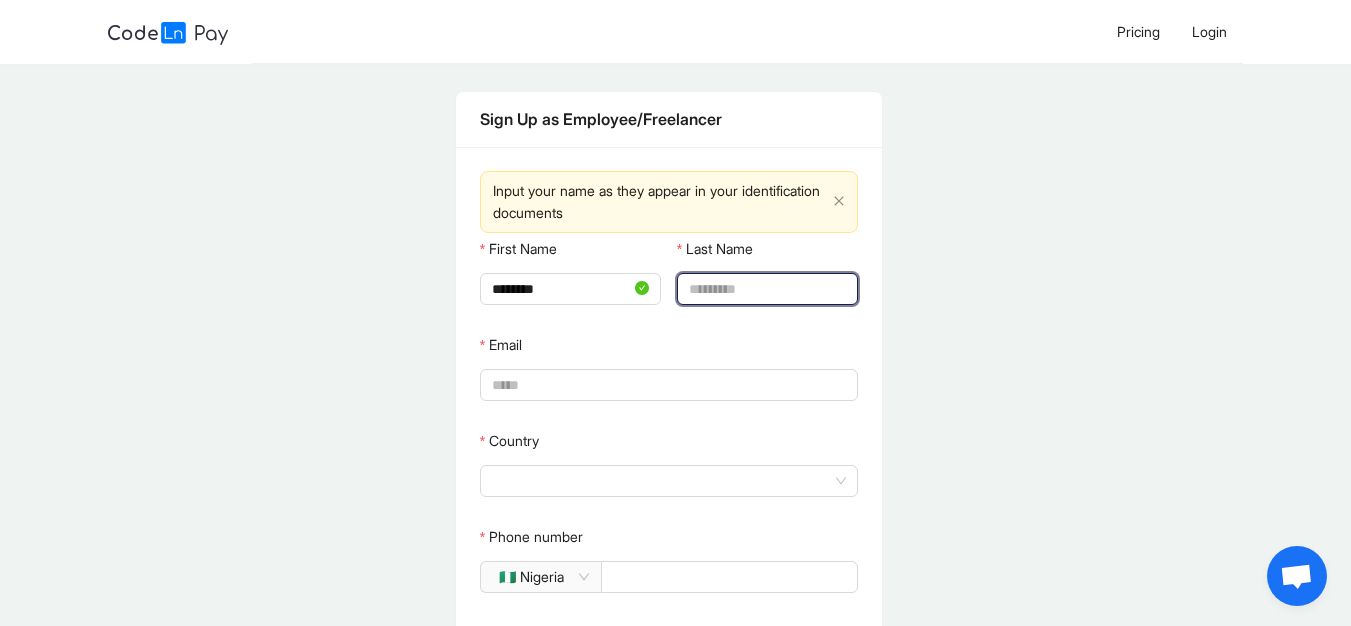 click on "Last Name" at bounding box center [765, 289] 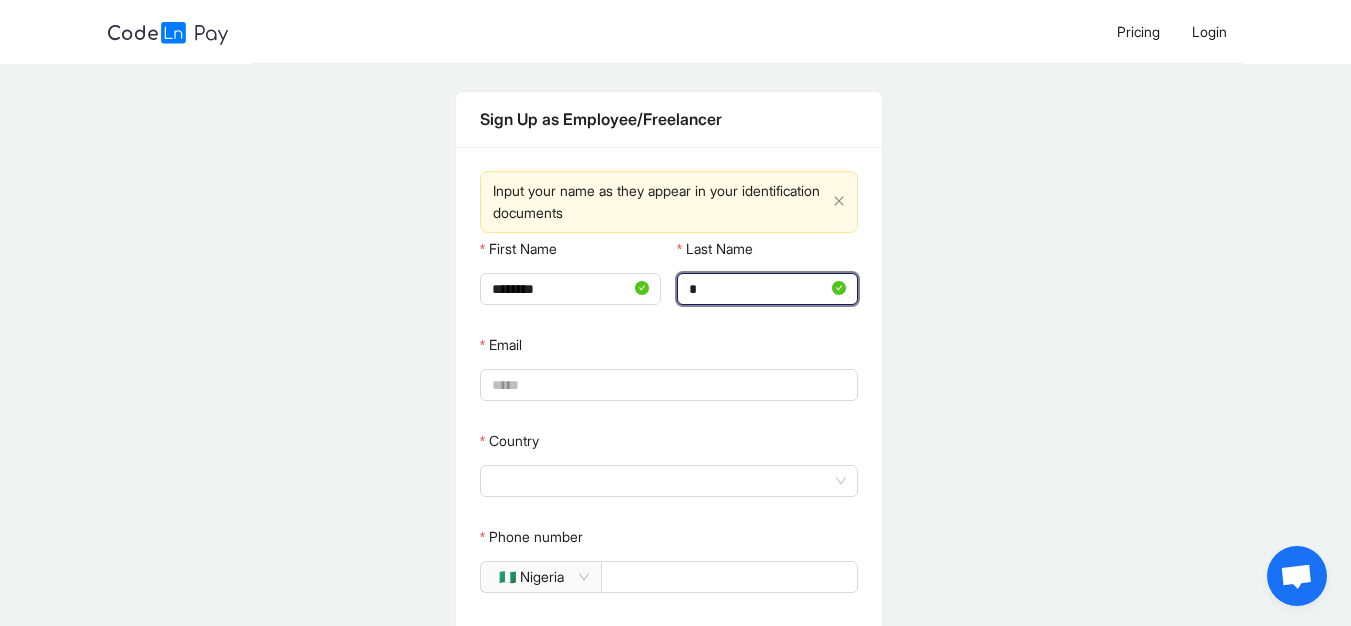 type on "******" 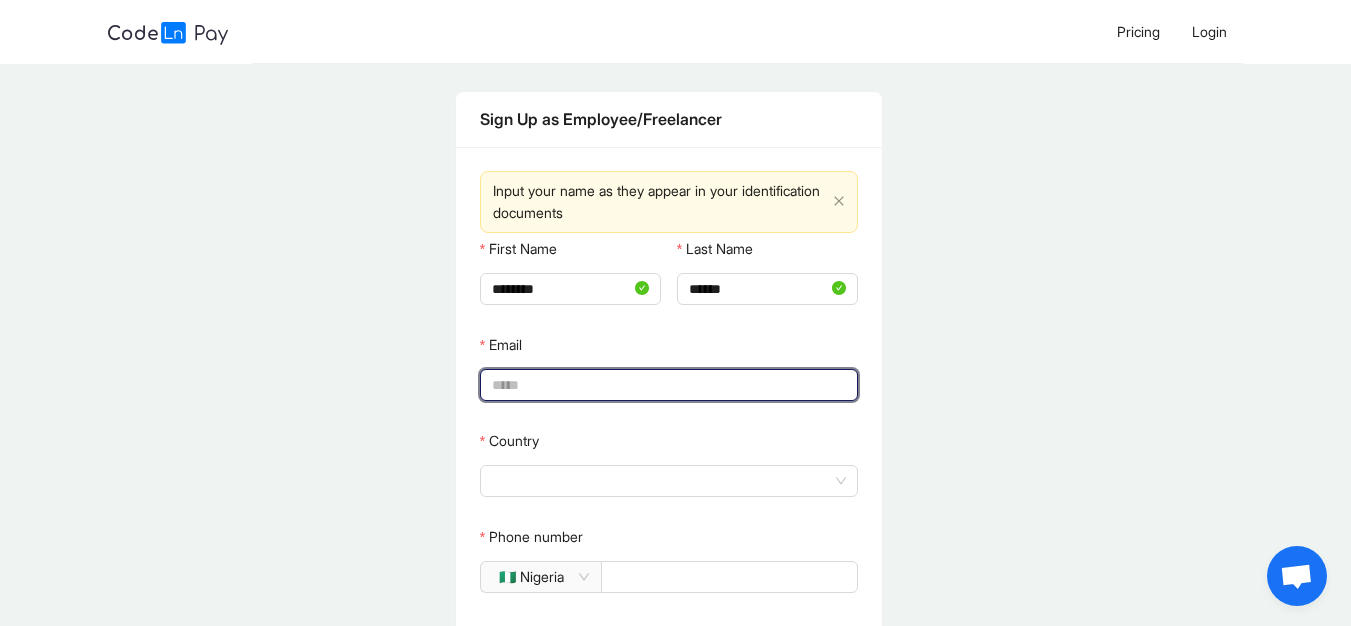 click on "Email" at bounding box center [667, 385] 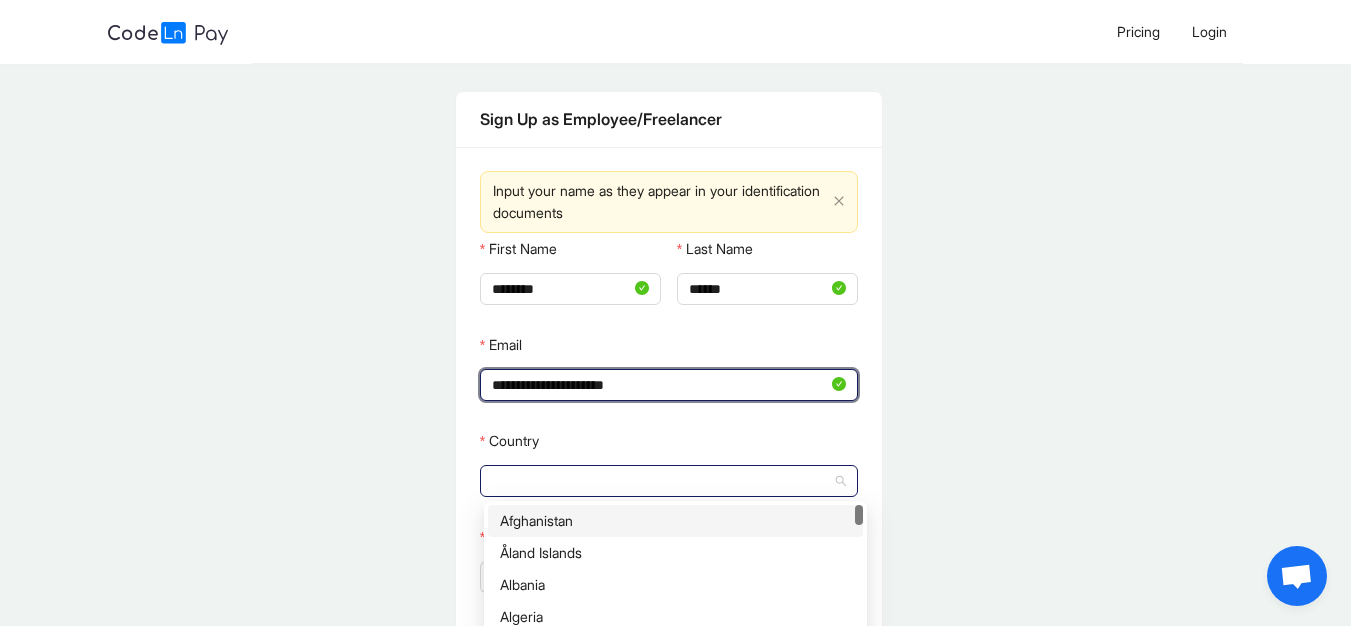 click 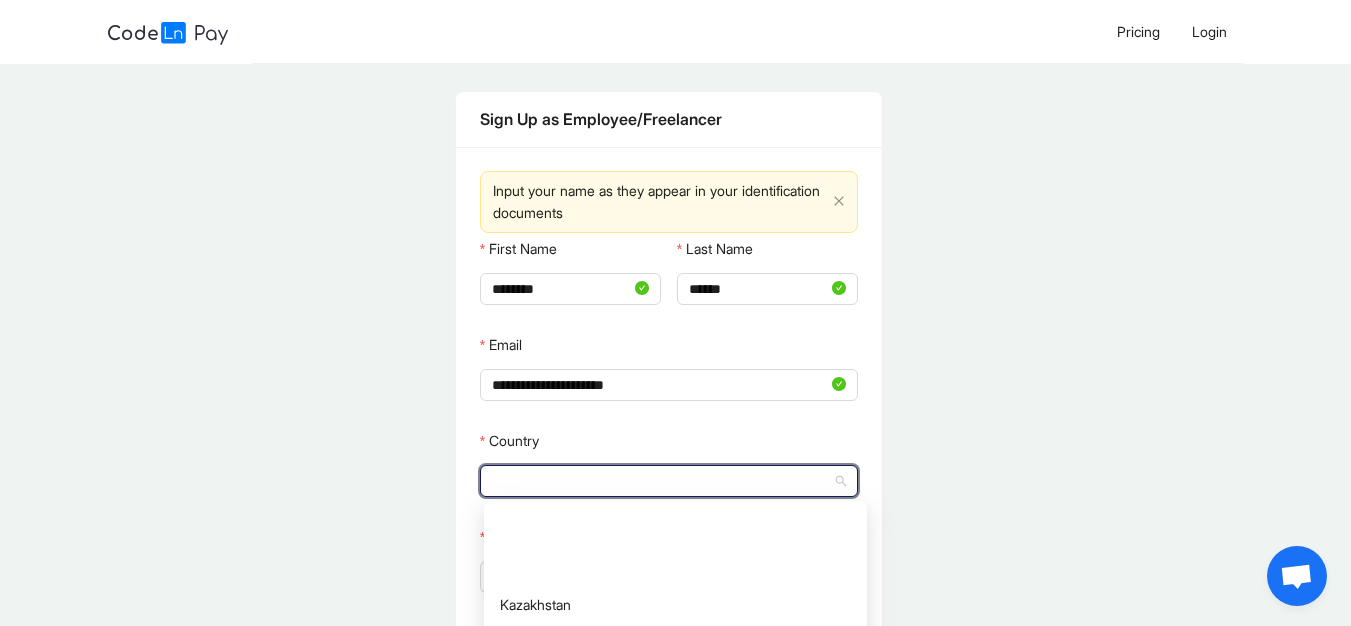 scroll, scrollTop: 3600, scrollLeft: 0, axis: vertical 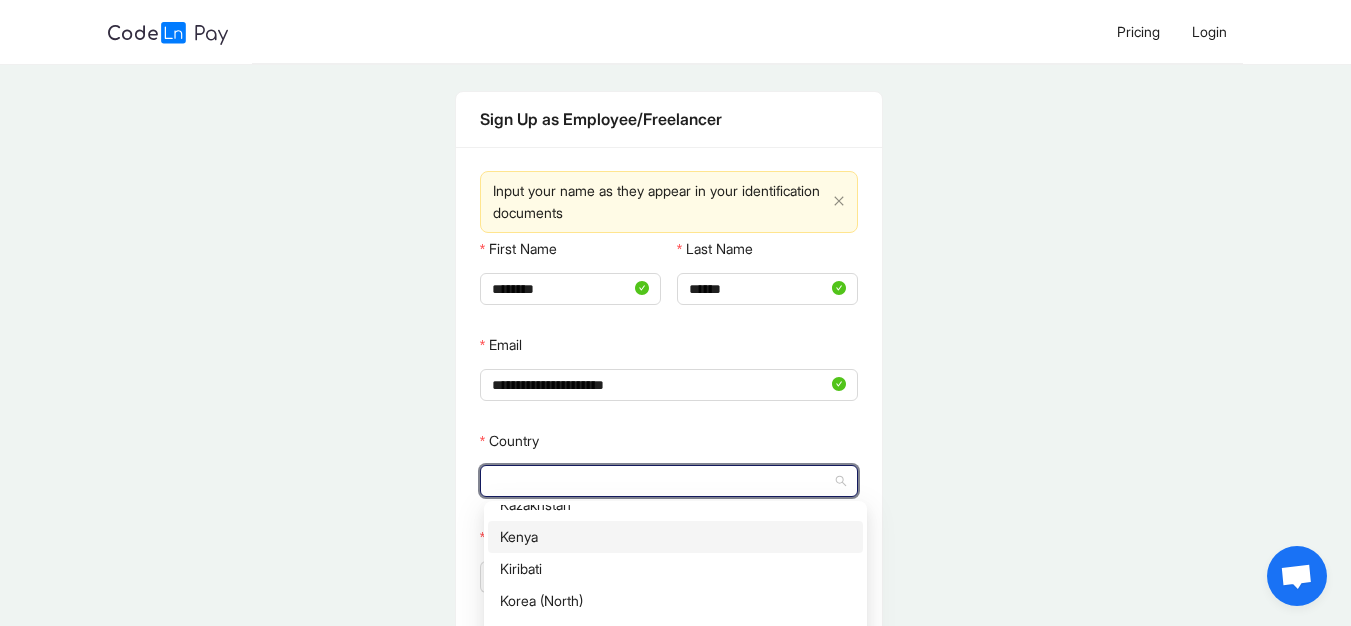 click on "Kenya" at bounding box center [675, 537] 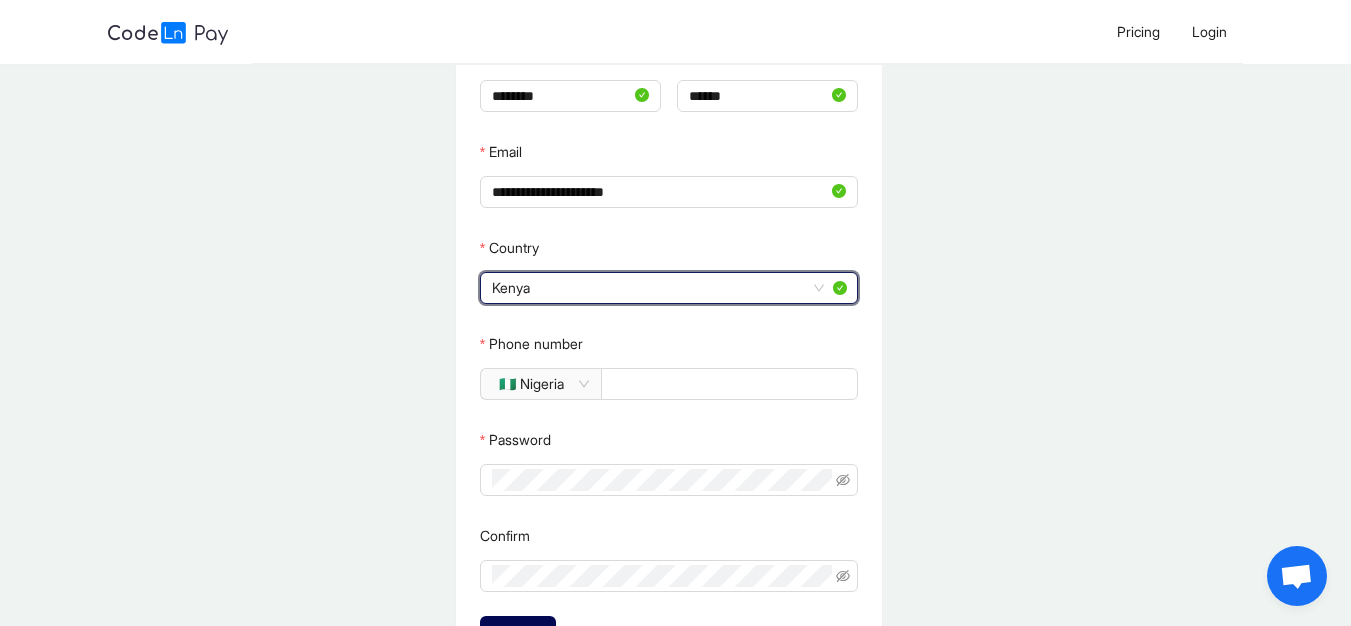 scroll, scrollTop: 200, scrollLeft: 0, axis: vertical 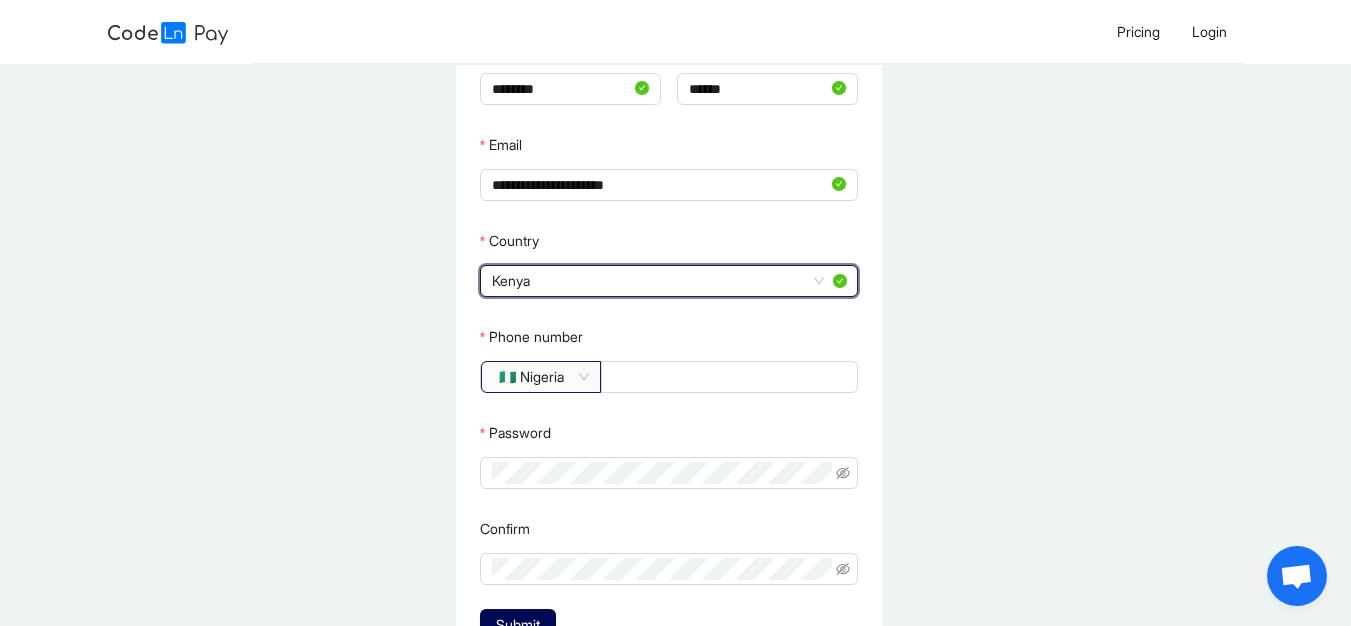 click on "🇳🇬 Nigeria" 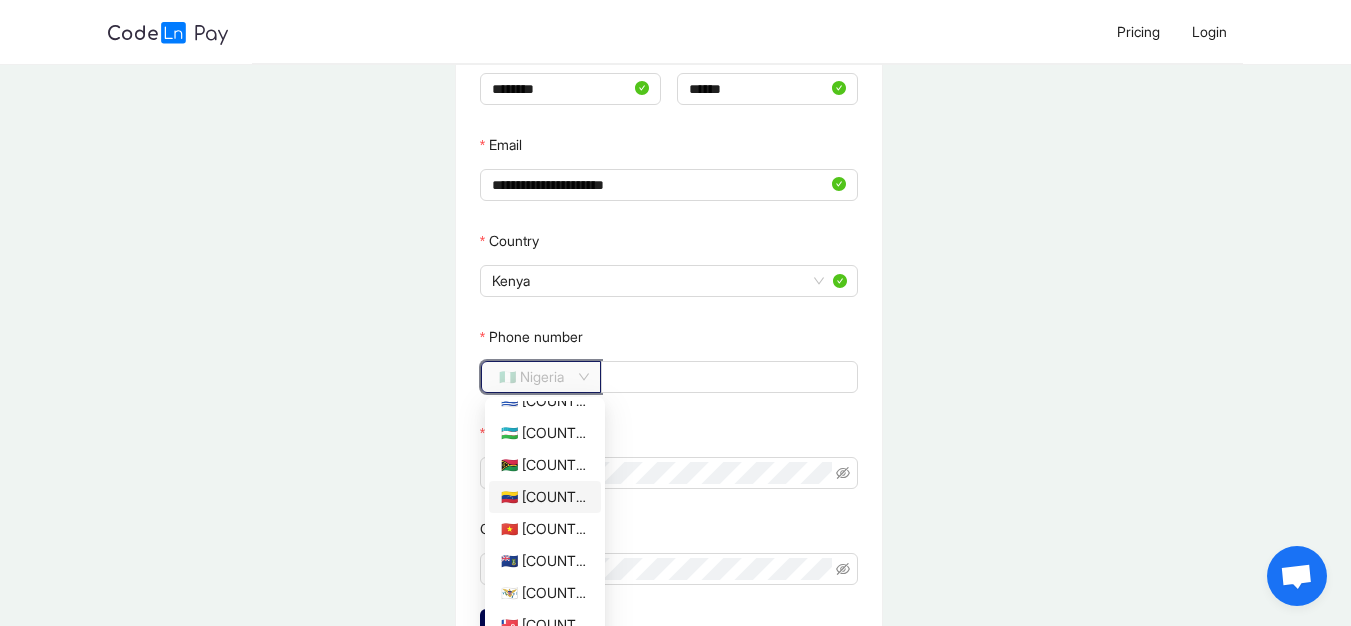 scroll, scrollTop: 6008, scrollLeft: 0, axis: vertical 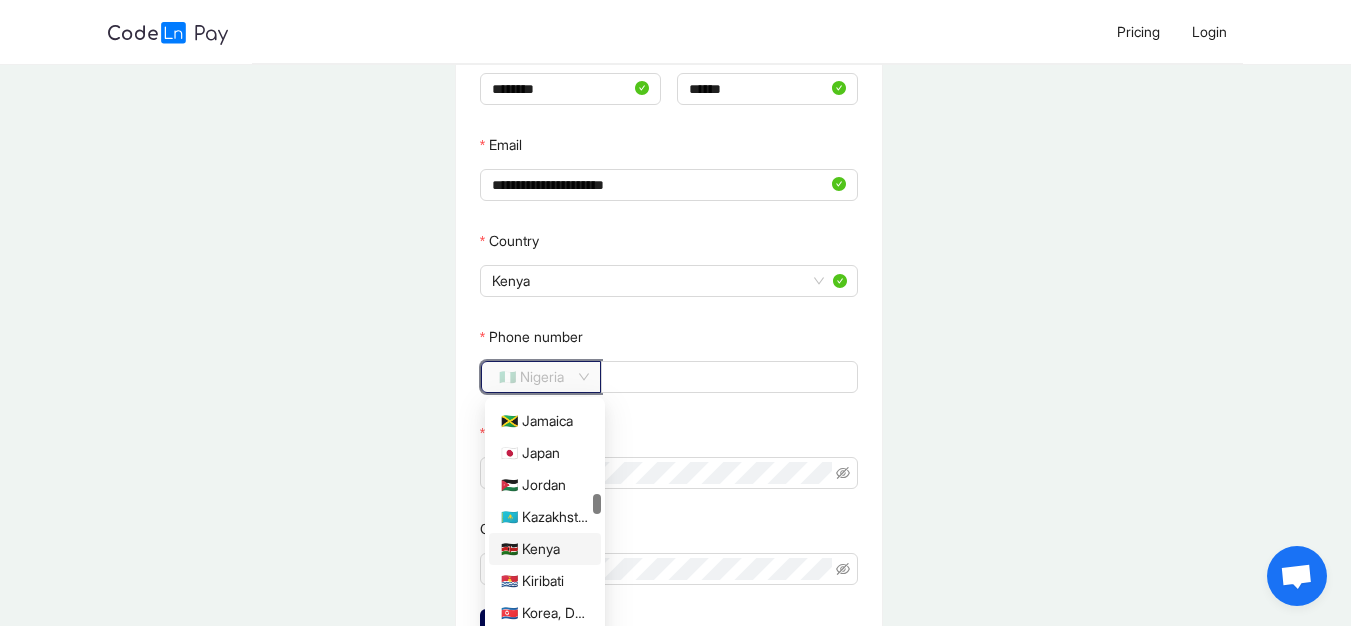 click on "🇰🇪 Kenya" at bounding box center (545, 549) 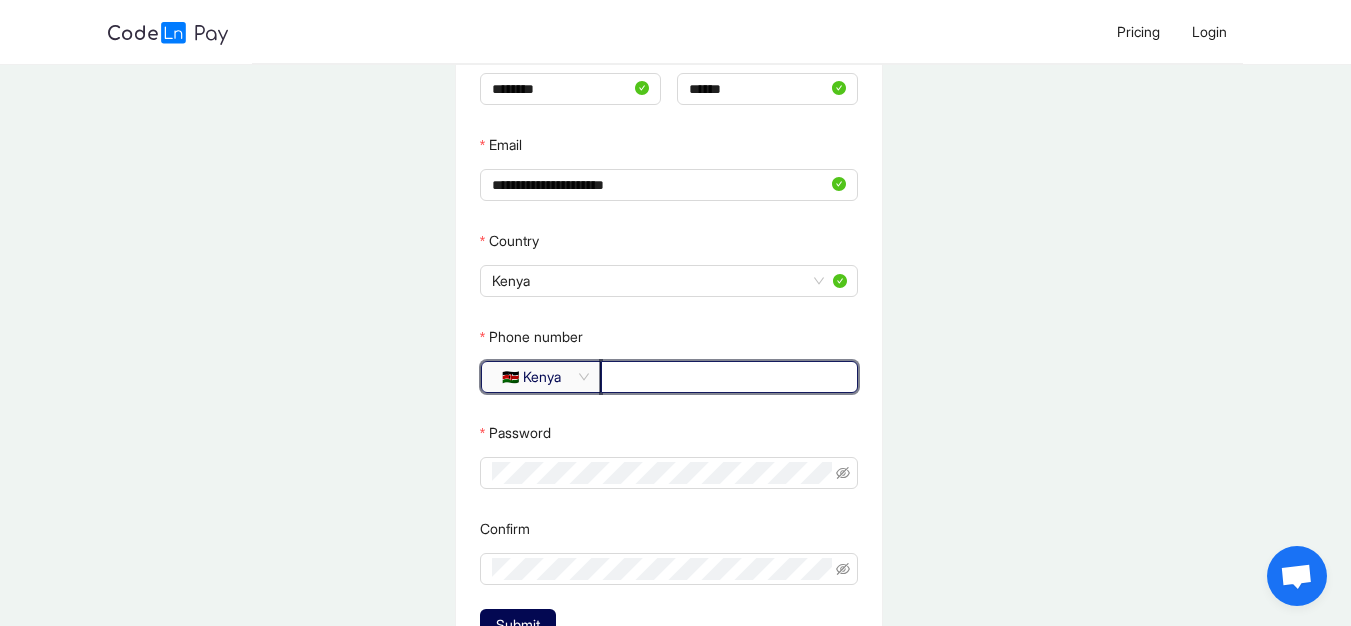 click on "Phone number" at bounding box center (727, 377) 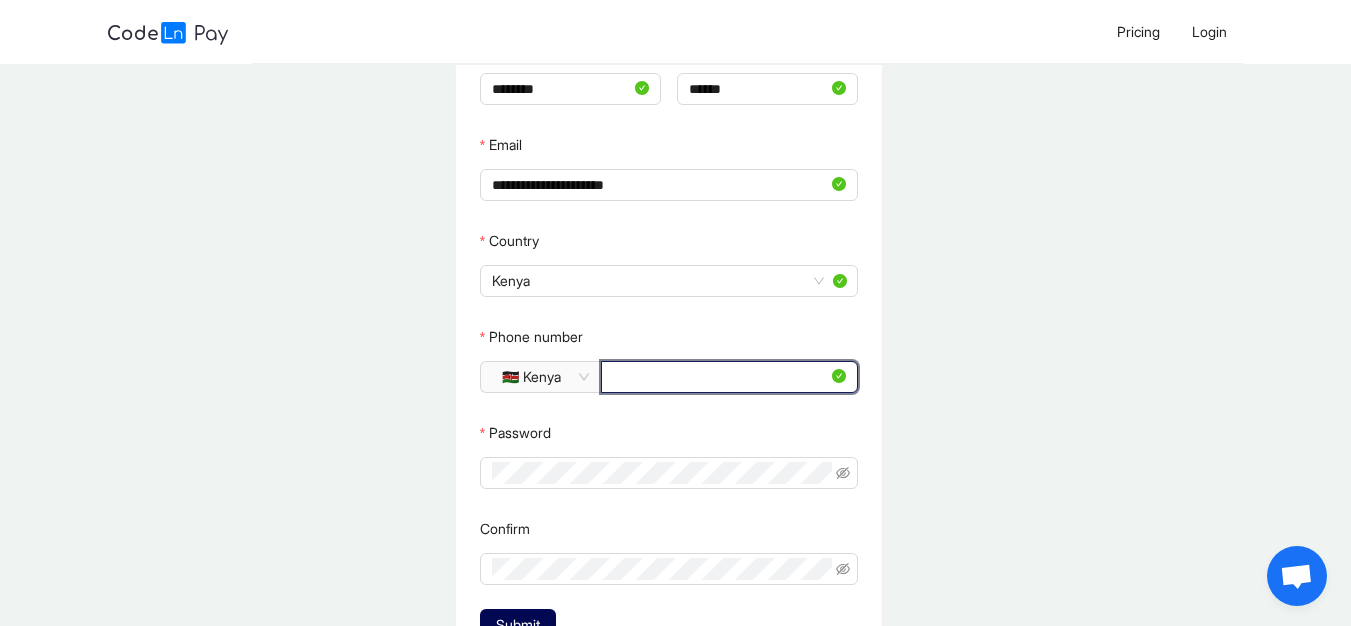 type on "**********" 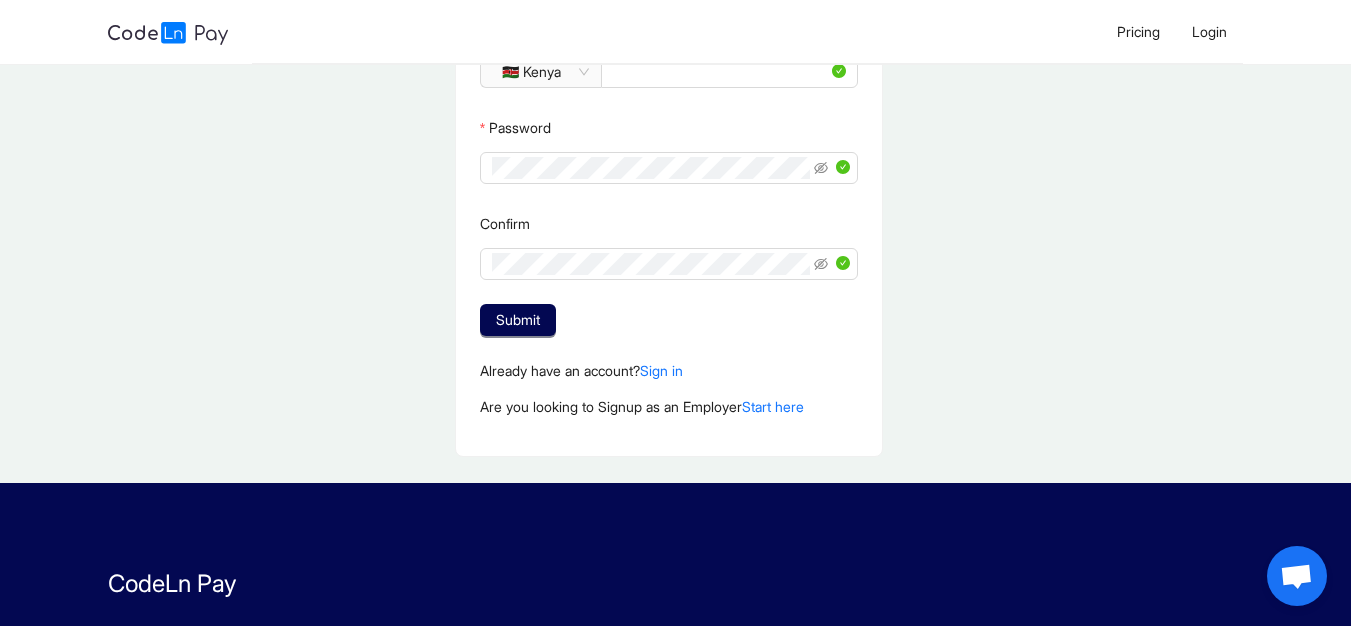 scroll, scrollTop: 515, scrollLeft: 0, axis: vertical 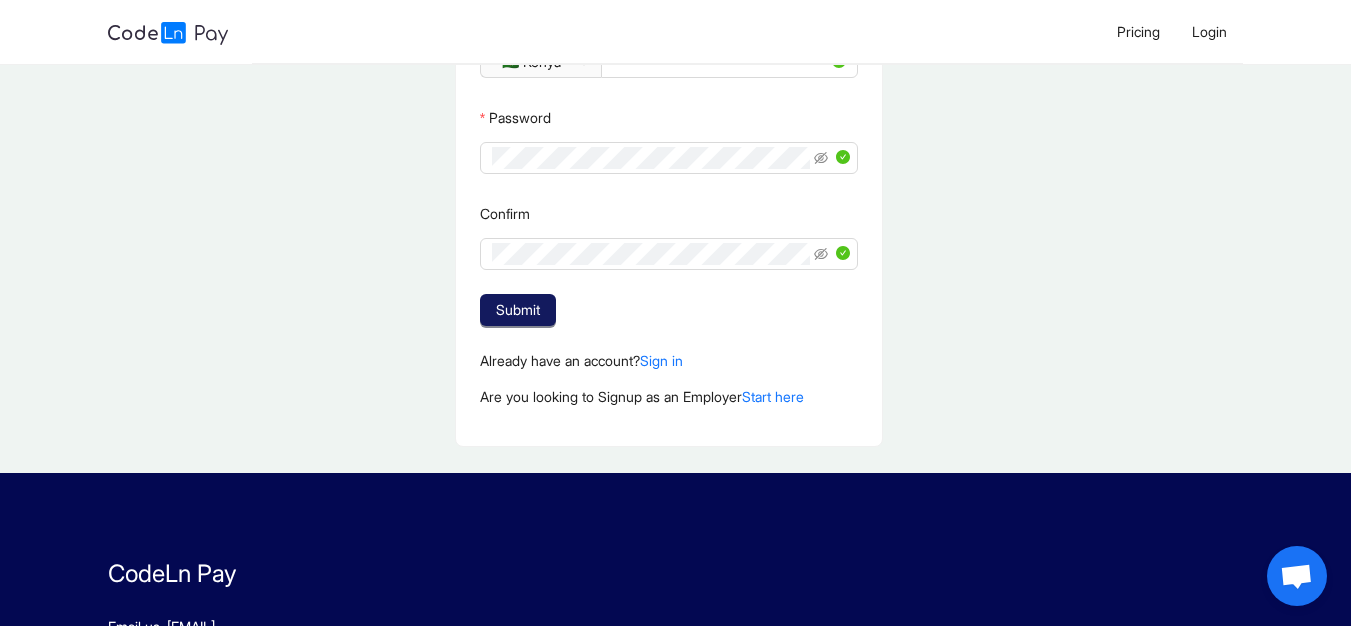 click on "Submit" 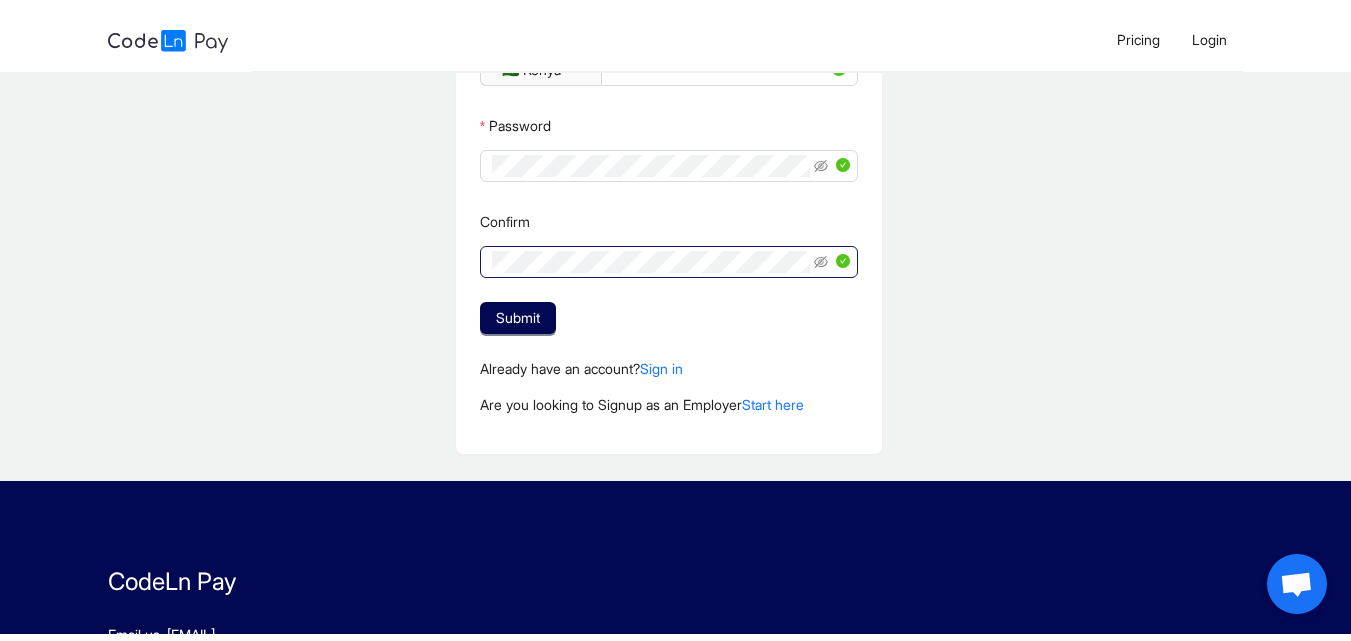 scroll, scrollTop: 0, scrollLeft: 0, axis: both 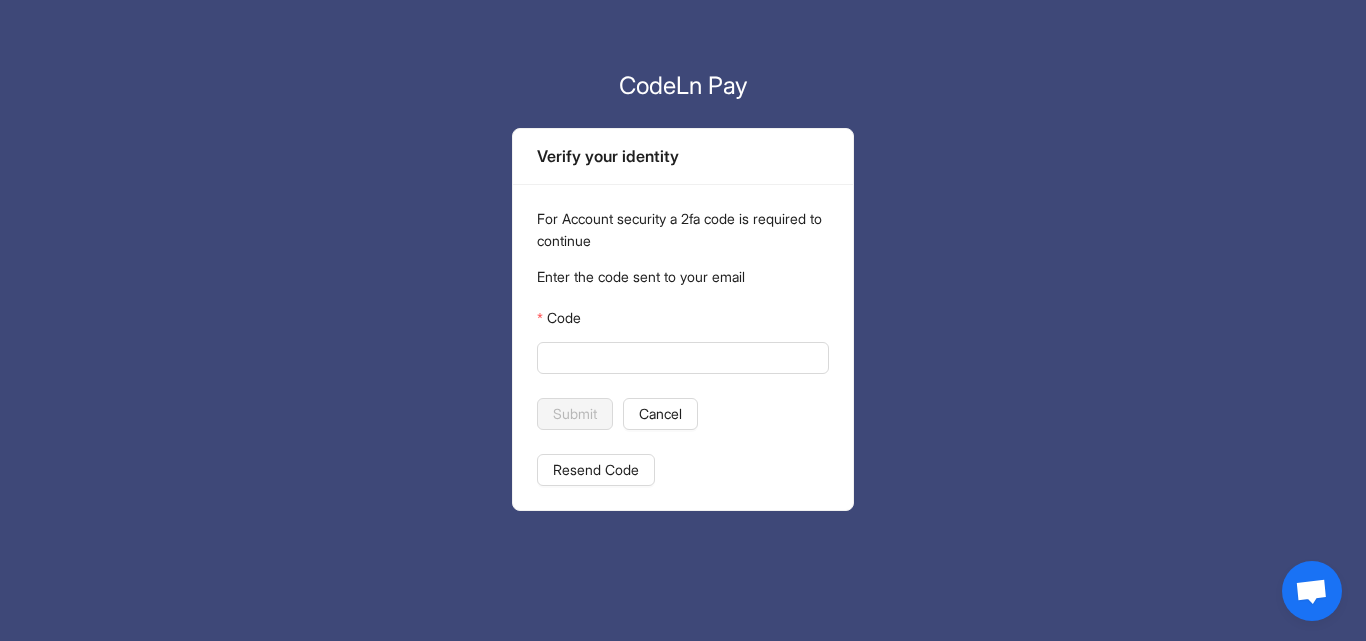 click on "CodeLn Pay Verify your identity For Account security a 2fa code is required to continue Enter the code sent to your email Code Submit Cancel Resend Code" at bounding box center [683, 255] 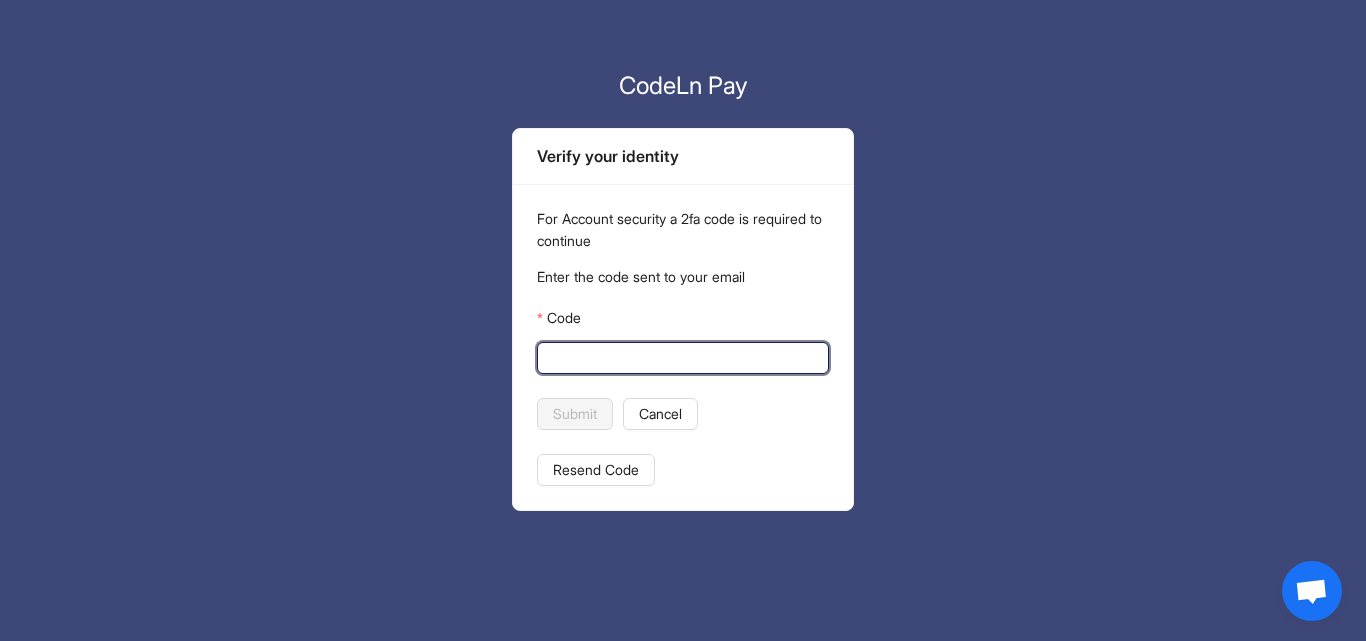 click on "Code" at bounding box center (681, 358) 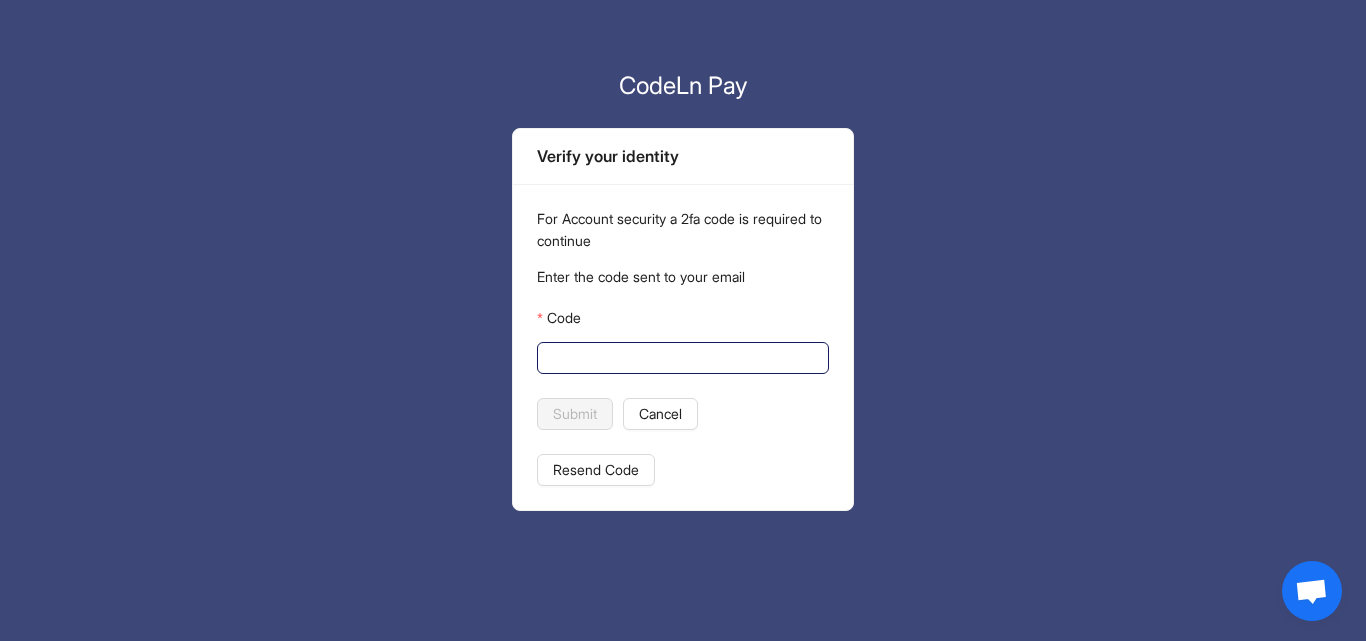 click on "Code" at bounding box center (681, 358) 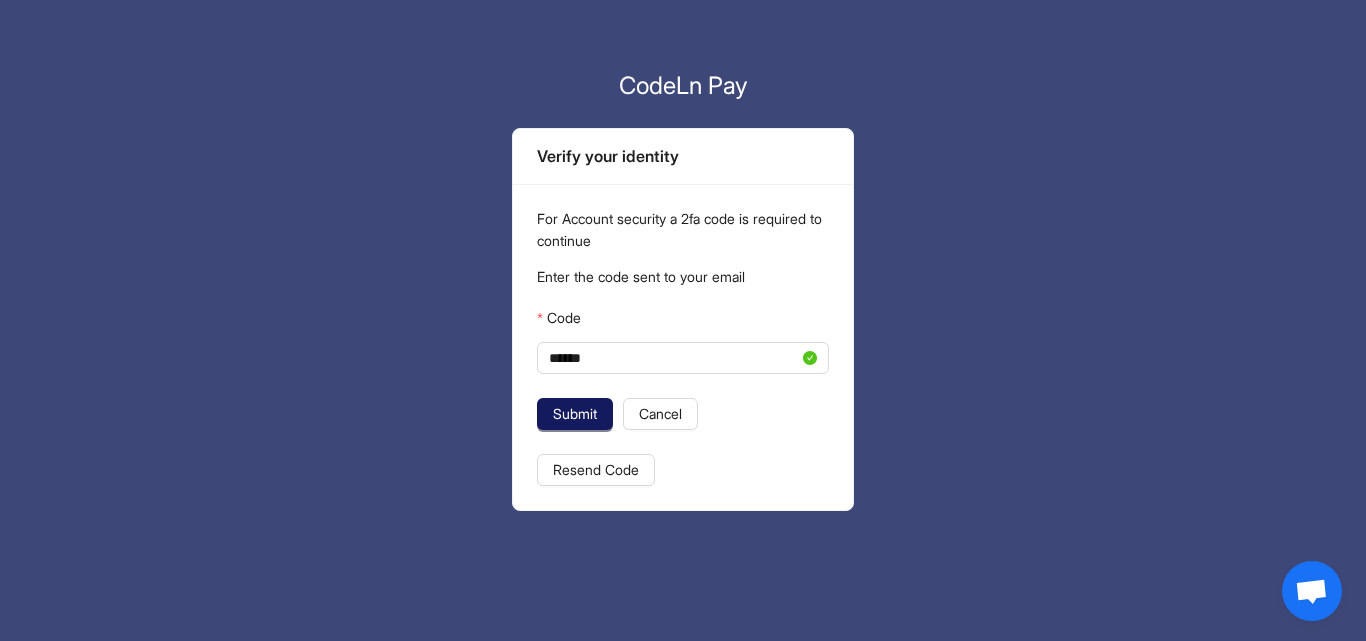 click on "Submit" 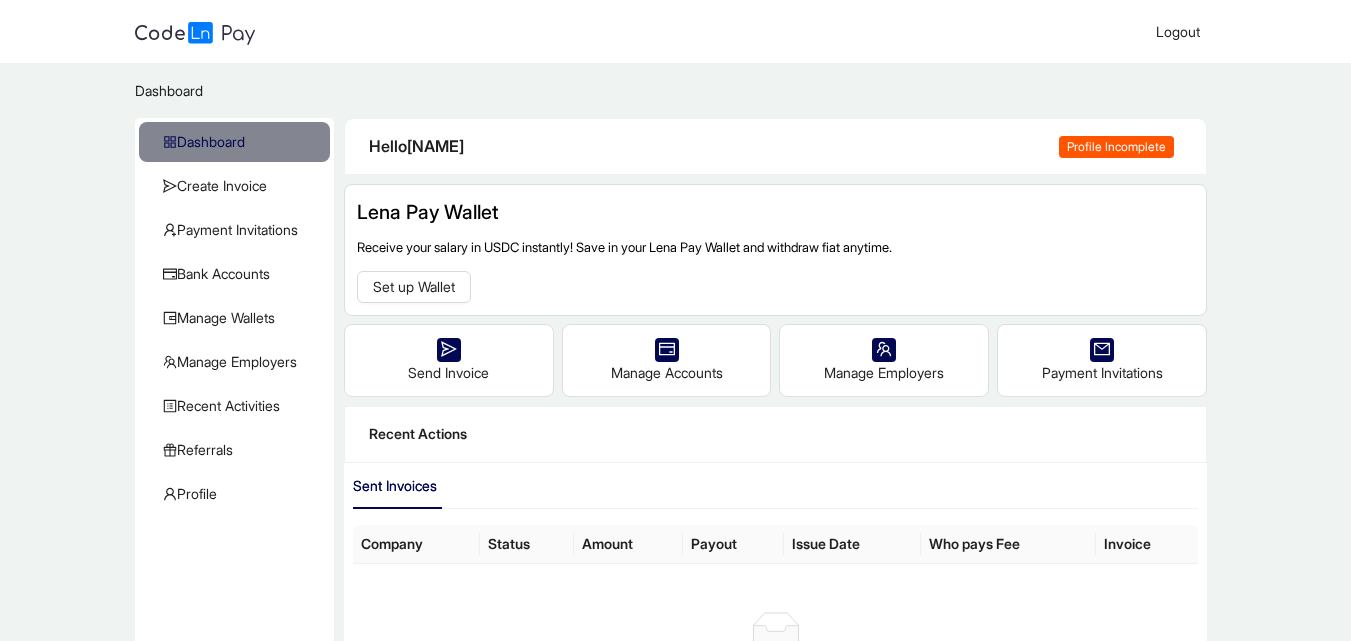 click on "Profile Incomplete" at bounding box center (1116, 147) 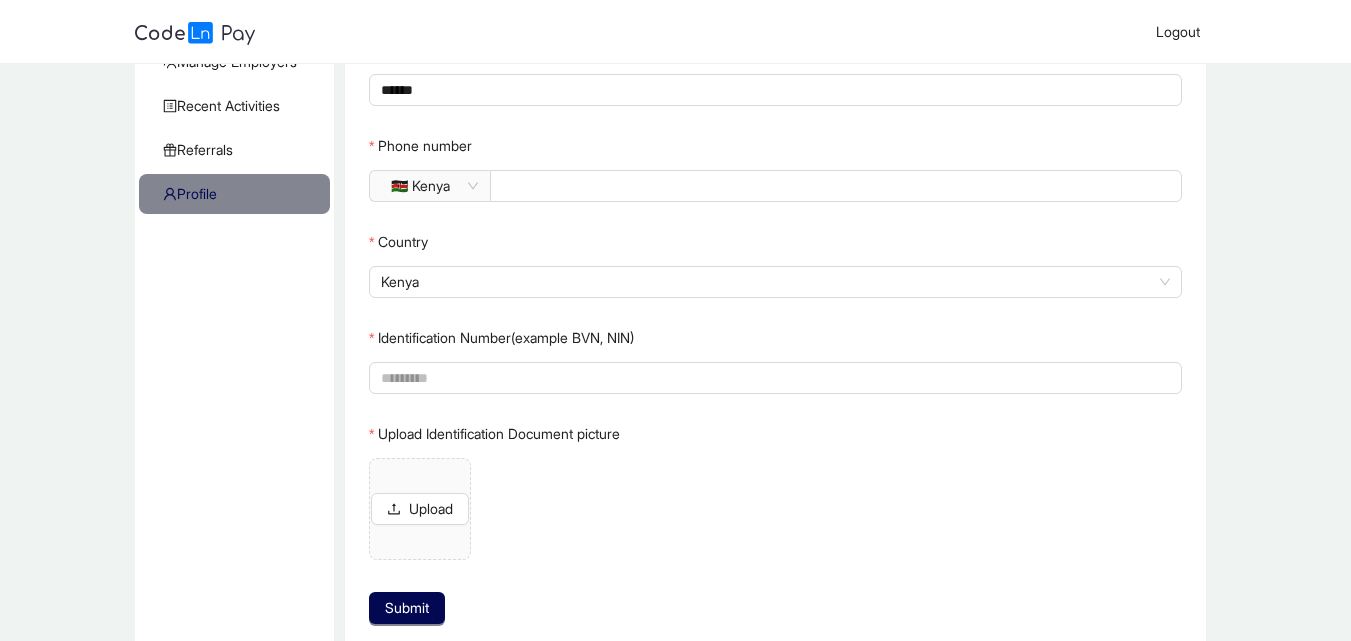 scroll, scrollTop: 400, scrollLeft: 0, axis: vertical 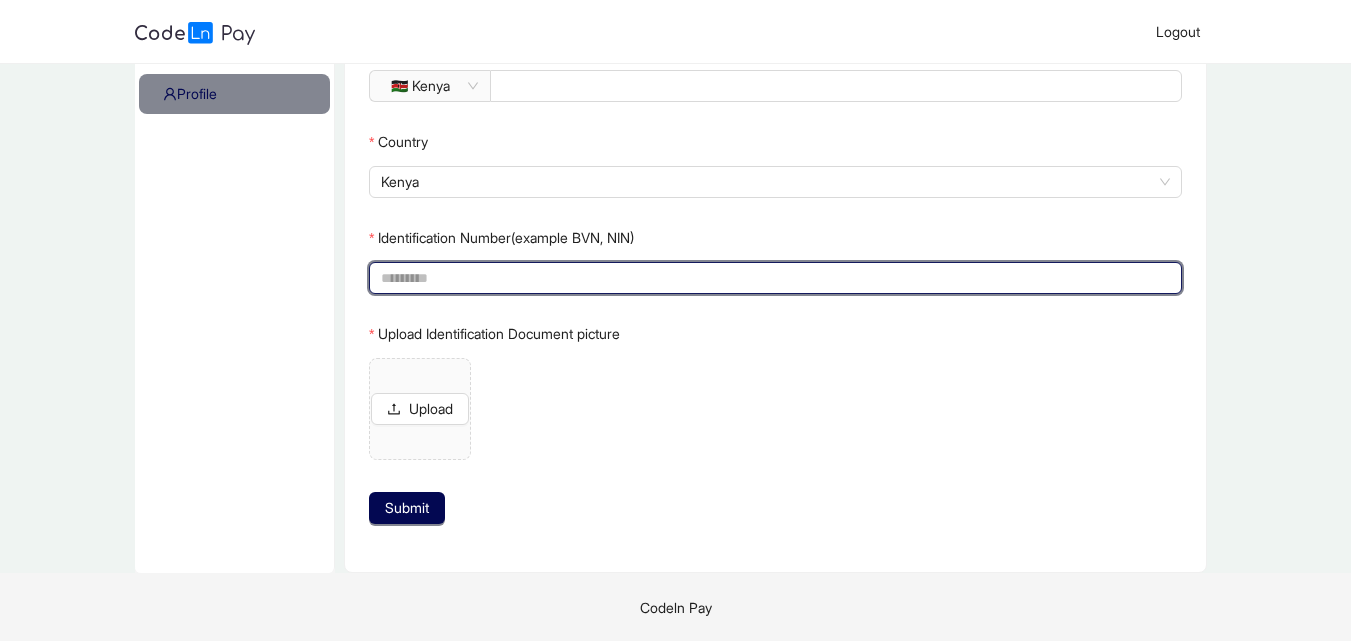 click on "Identification Number(example BVN, NIN)" at bounding box center [773, 278] 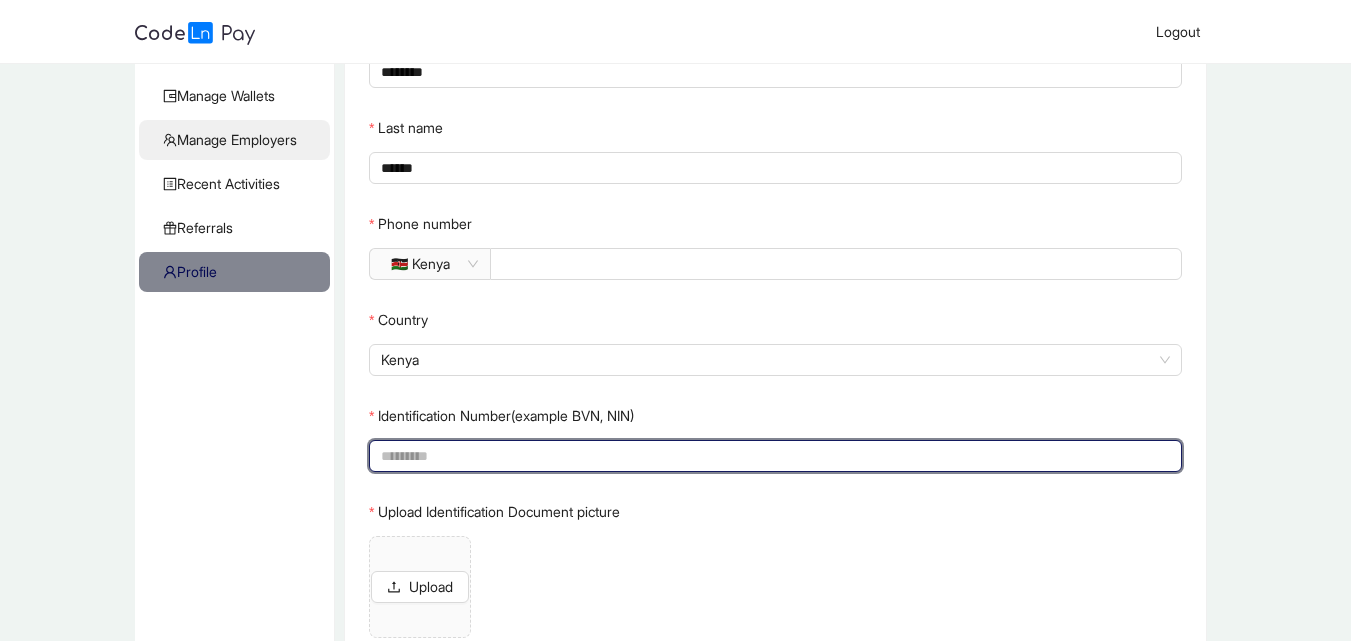 scroll, scrollTop: 300, scrollLeft: 0, axis: vertical 